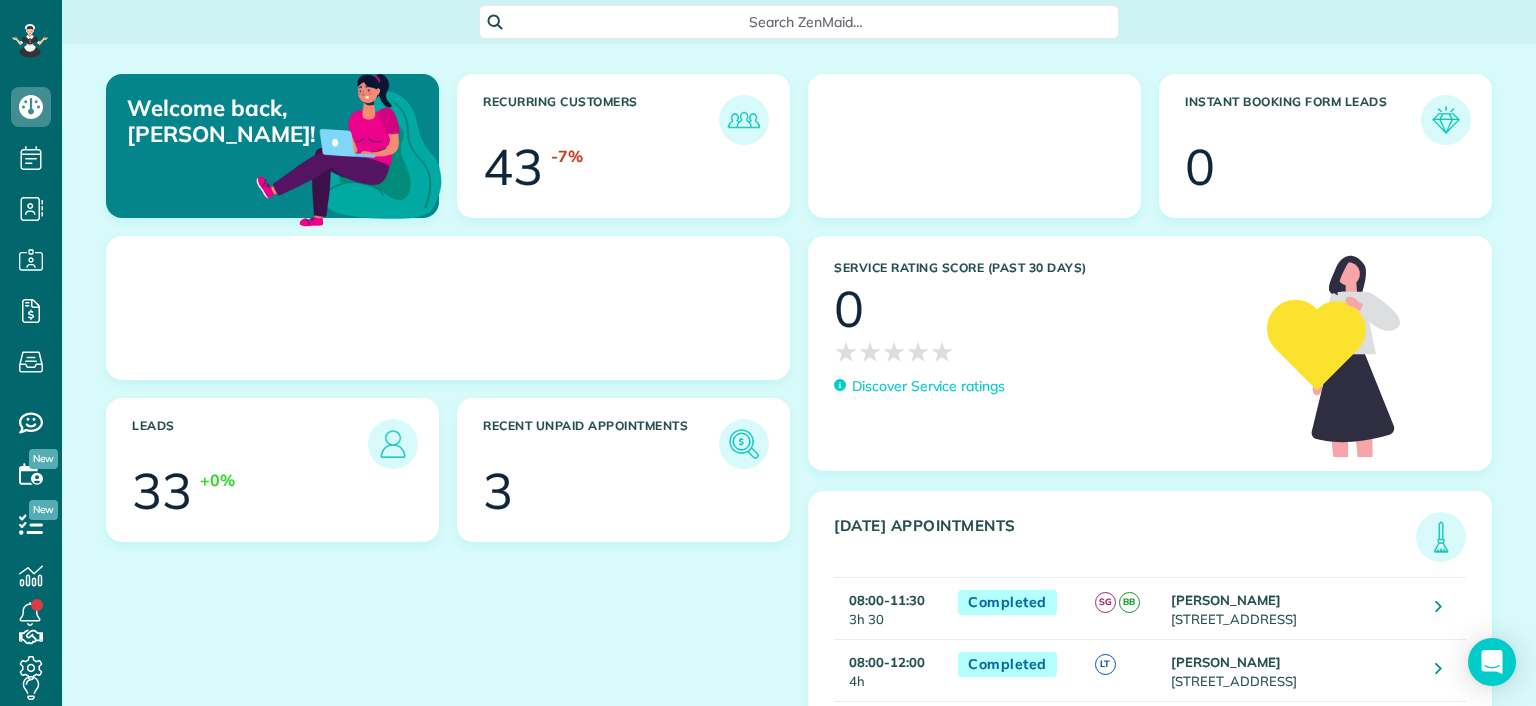 scroll, scrollTop: 0, scrollLeft: 0, axis: both 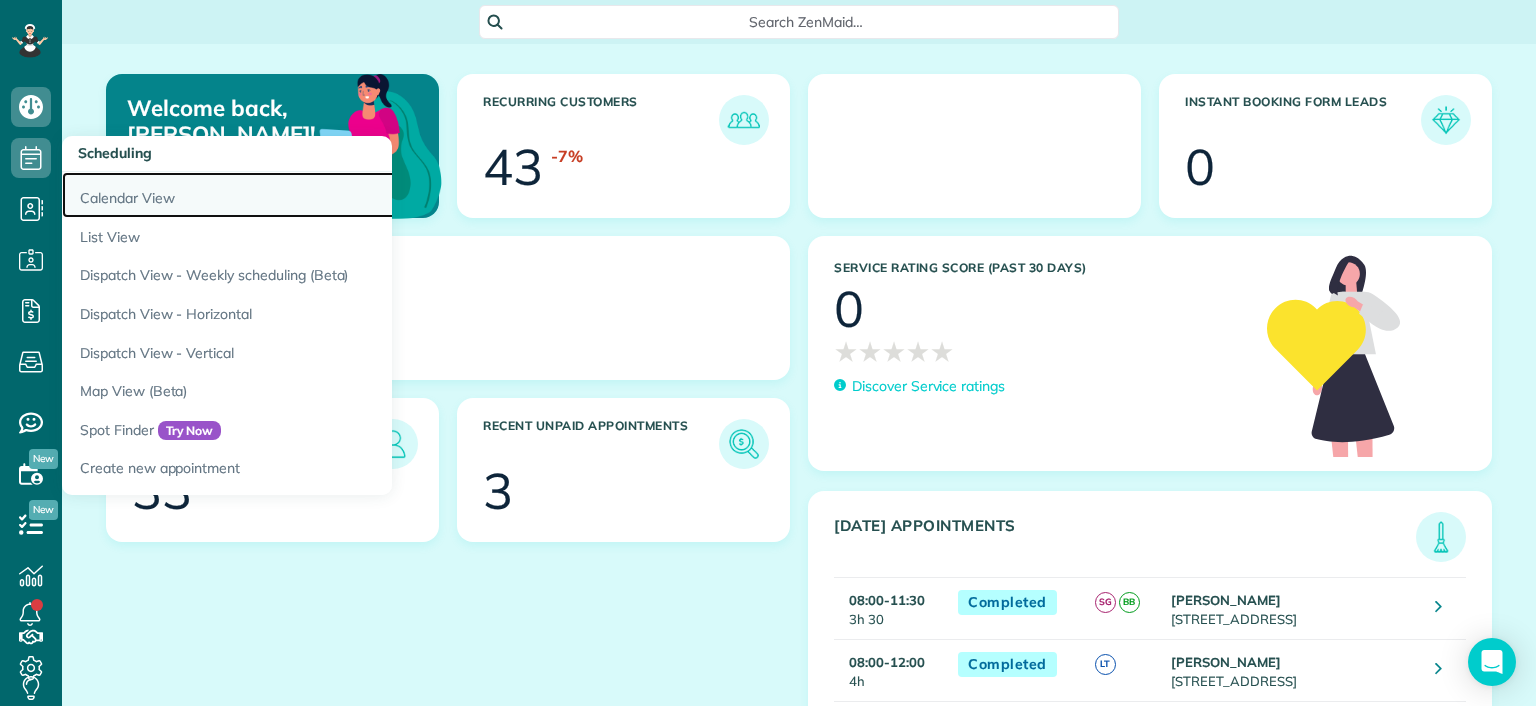click on "Calendar View" at bounding box center (312, 195) 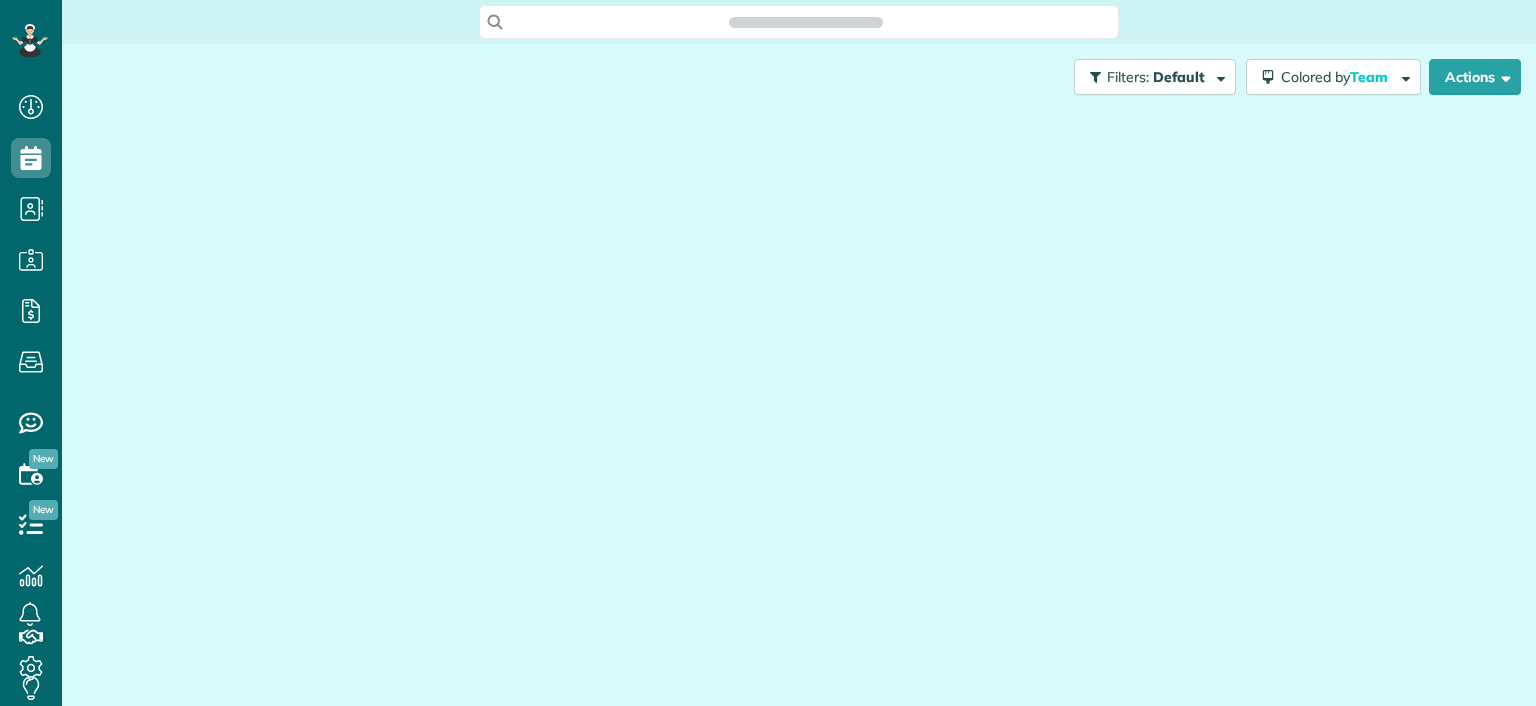 scroll, scrollTop: 0, scrollLeft: 0, axis: both 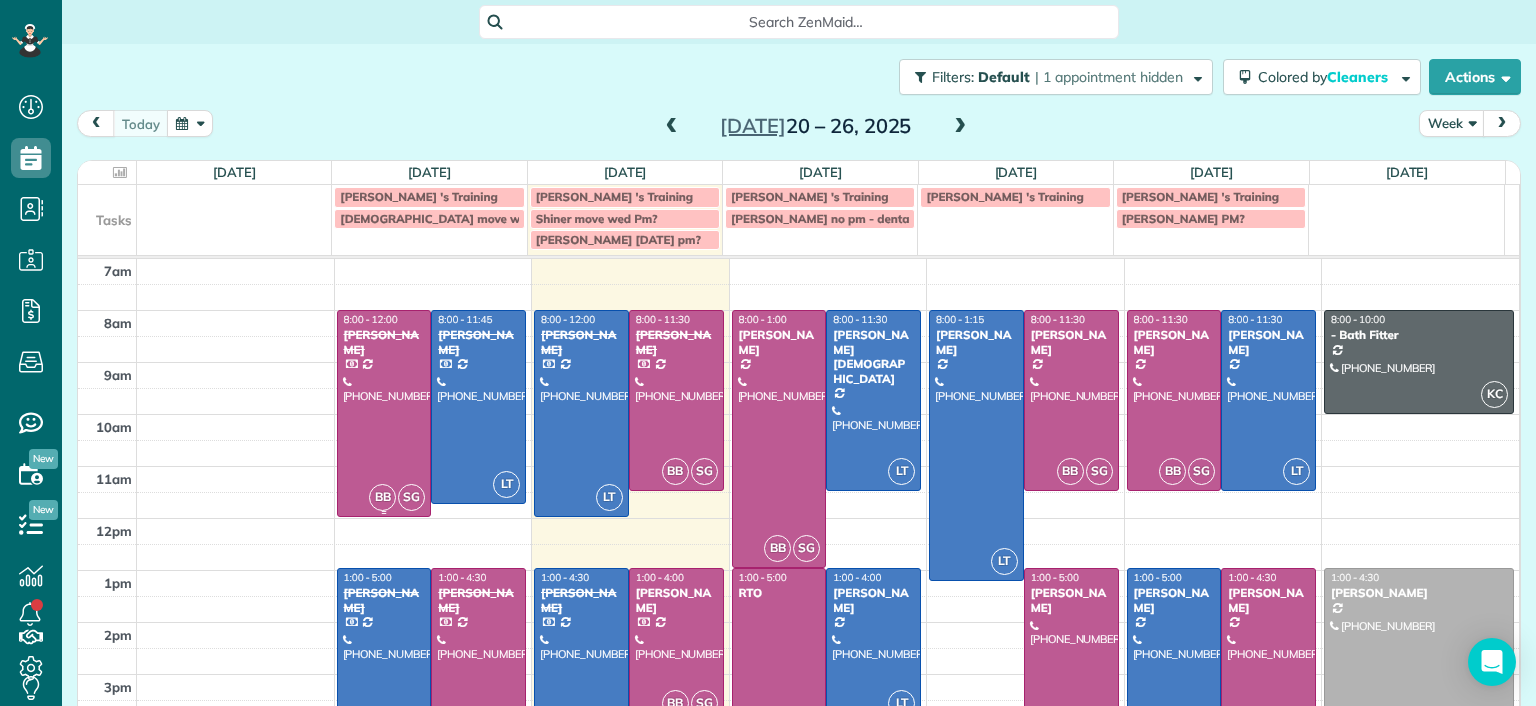 click at bounding box center (384, 413) 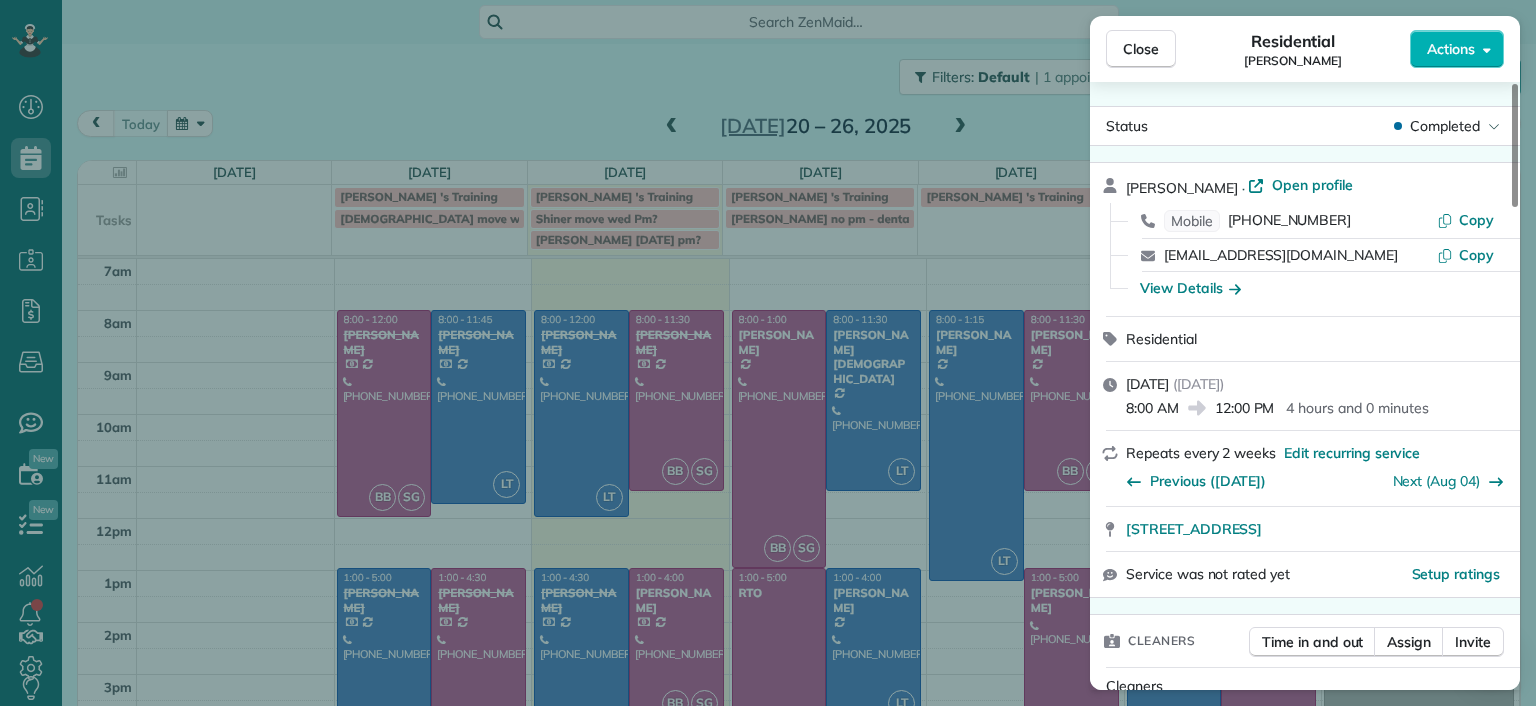 click on "Close Residential Jessica Pizano Actions Status Completed Jessica Pizano · Open profile Mobile (860) 833-0605 Copy jessicapizano@comcast.net Copy View Details Residential Monday, July 21, 2025 ( yesterday ) 8:00 AM 12:00 PM 4 hours and 0 minutes Repeats every 2 weeks Edit recurring service Previous (Jul 07) Next (Aug 04) 7867 Hampton Forest Lane Chesterfield VA 23832 Service was not rated yet Setup ratings Cleaners Time in and out Assign Invite Cleaners Brittany   Brown 8:00 AM 12:00 PM Sophie   Gibbs 8:00 AM 12:00 PM Checklist Try Now Keep this appointment up to your standards. Stay on top of every detail, keep your cleaners organised, and your client happy. Assign a checklist Watch a 5 min demo Billing Billing actions Price $220.00 Overcharge $0.00 Discount $0.00 Coupon discount - Primary tax - Secondary tax - Total appointment price $220.00 Tips collected New feature! $0.00 Paid by card Total including tip $220.00 Get paid online in no-time! Send an invoice and reward your cleaners with tips Man Hours - 3" at bounding box center (768, 353) 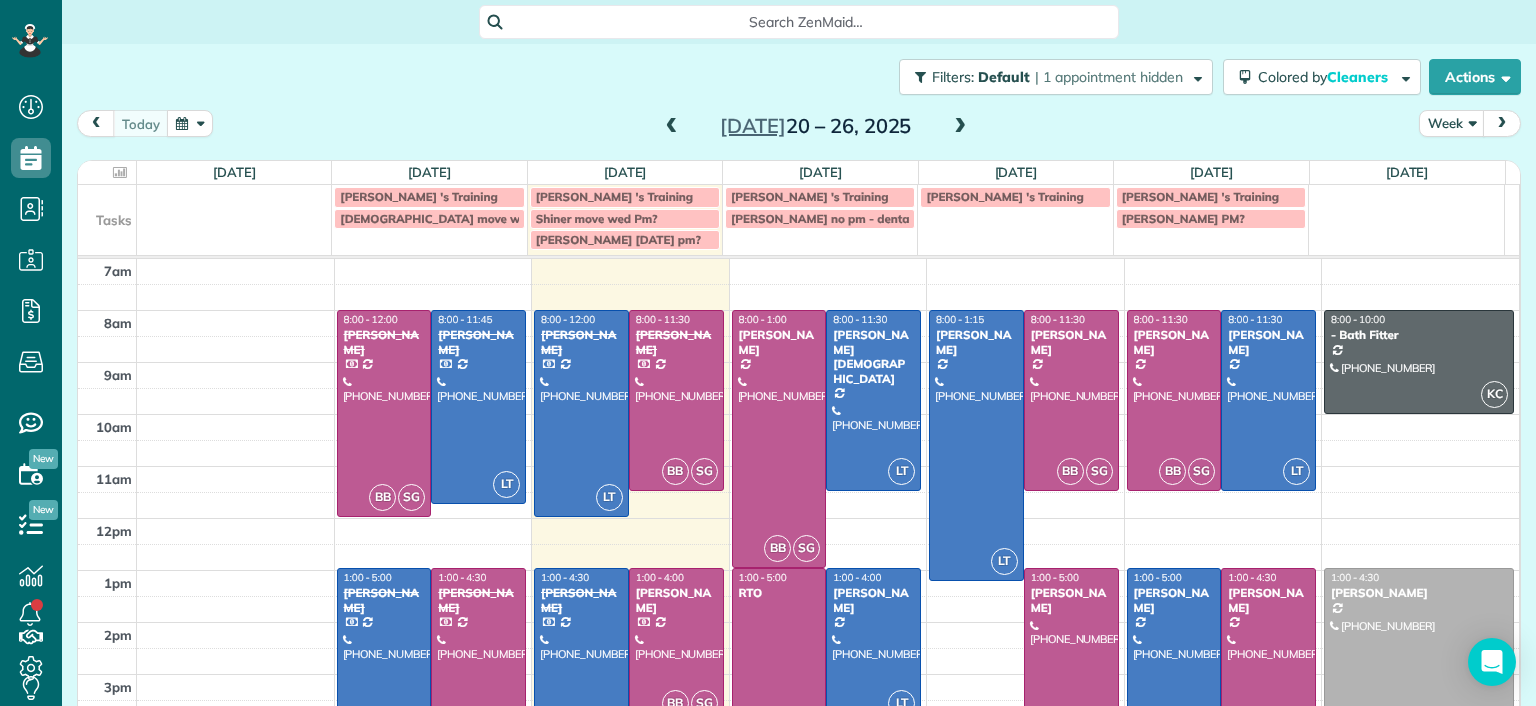 click at bounding box center (478, 658) 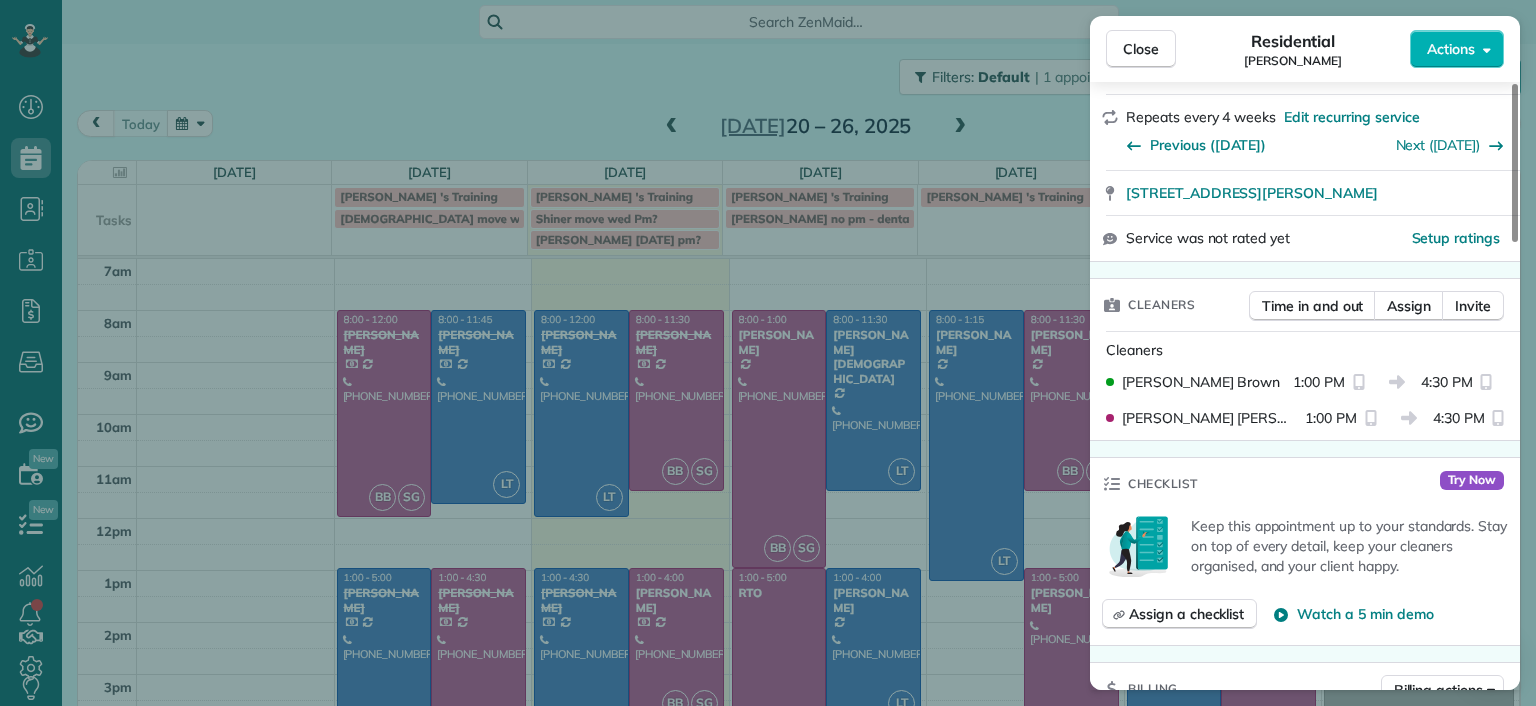 scroll, scrollTop: 400, scrollLeft: 0, axis: vertical 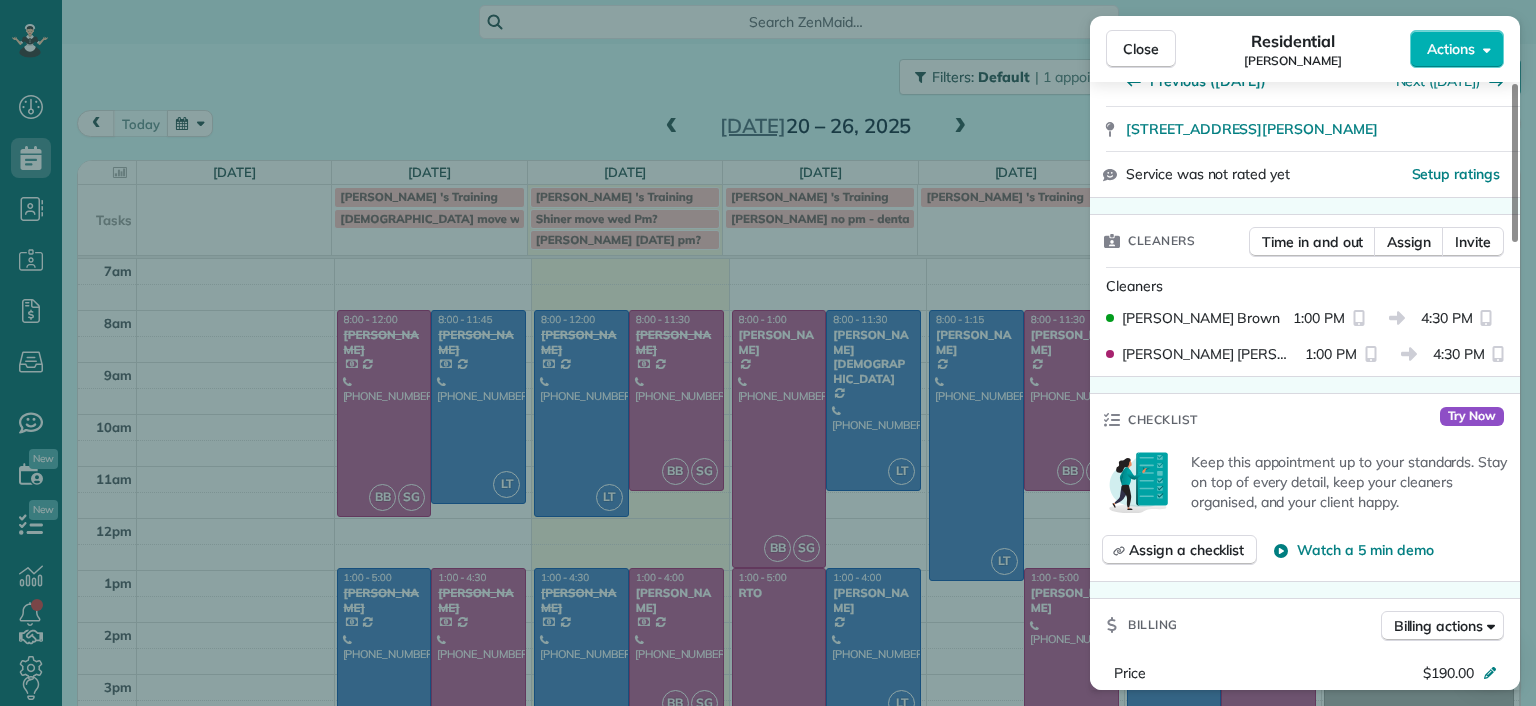 click on "Close Residential Gary Murphree Actions Status Completed Gary Murphree · Open profile Mobile (804) 240-7617 Copy gmurphree2@gmail.com Copy View Details Residential Monday, July 21, 2025 ( yesterday ) 1:00 PM 4:30 PM 3 hours and 30 minutes Repeats every 4 weeks Edit recurring service Previous (Jun 17) Next (Aug 18) 6228 Ellis Avenue Richmond VA 23228 Service was not rated yet Setup ratings Cleaners Time in and out Assign Invite Cleaners Brittany   Brown 1:00 PM 4:30 PM Sophie   Gibbs 1:00 PM 4:30 PM Checklist Try Now Keep this appointment up to your standards. Stay on top of every detail, keep your cleaners organised, and your client happy. Assign a checklist Watch a 5 min demo Billing Billing actions Price $190.00 Overcharge $0.00 Discount $0.00 Coupon discount - Primary tax - Secondary tax - Total appointment price $190.00 Tips collected New feature! $0.00 Paid by card Total including tip $190.00 Get paid online in no-time! Send an invoice and reward your cleaners with tips Charge customer credit card 3.5 -" at bounding box center [768, 353] 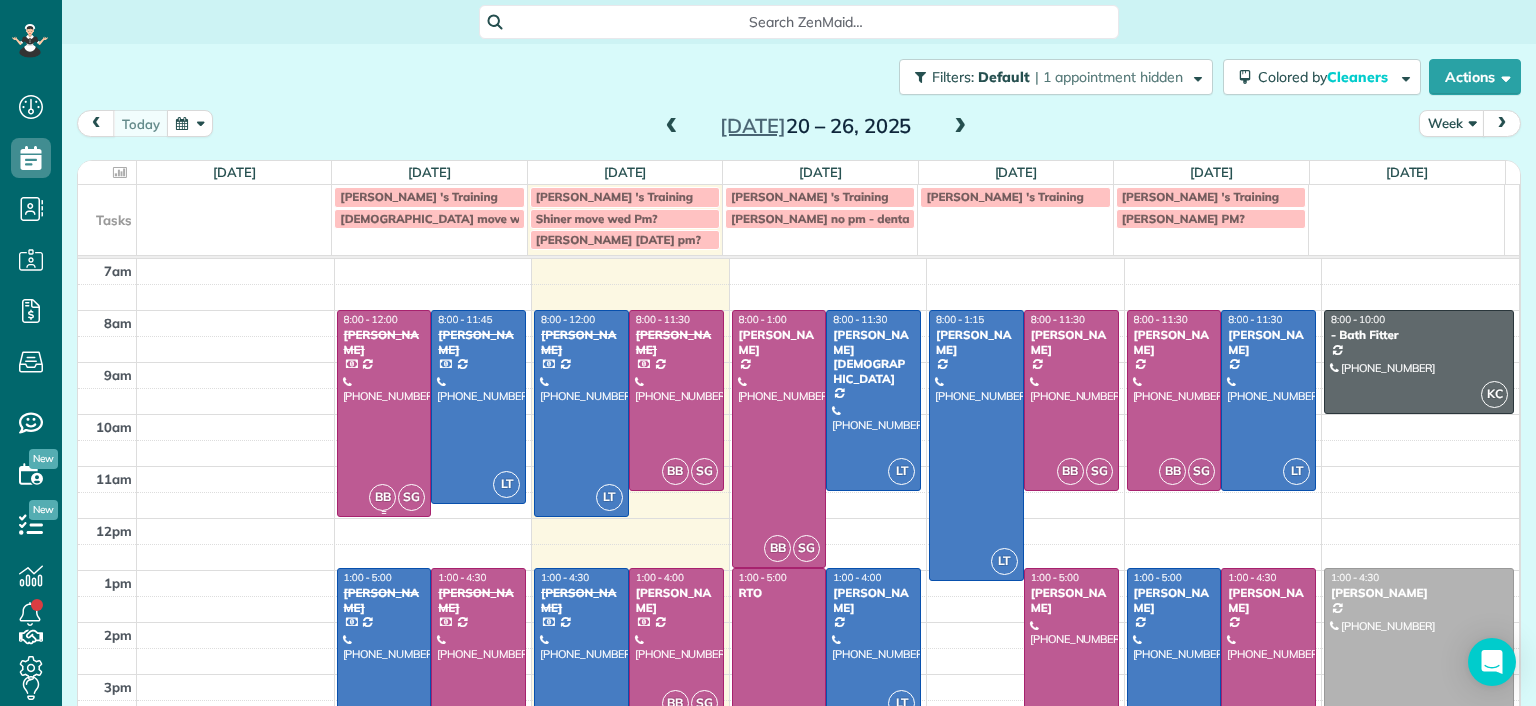 click at bounding box center (384, 413) 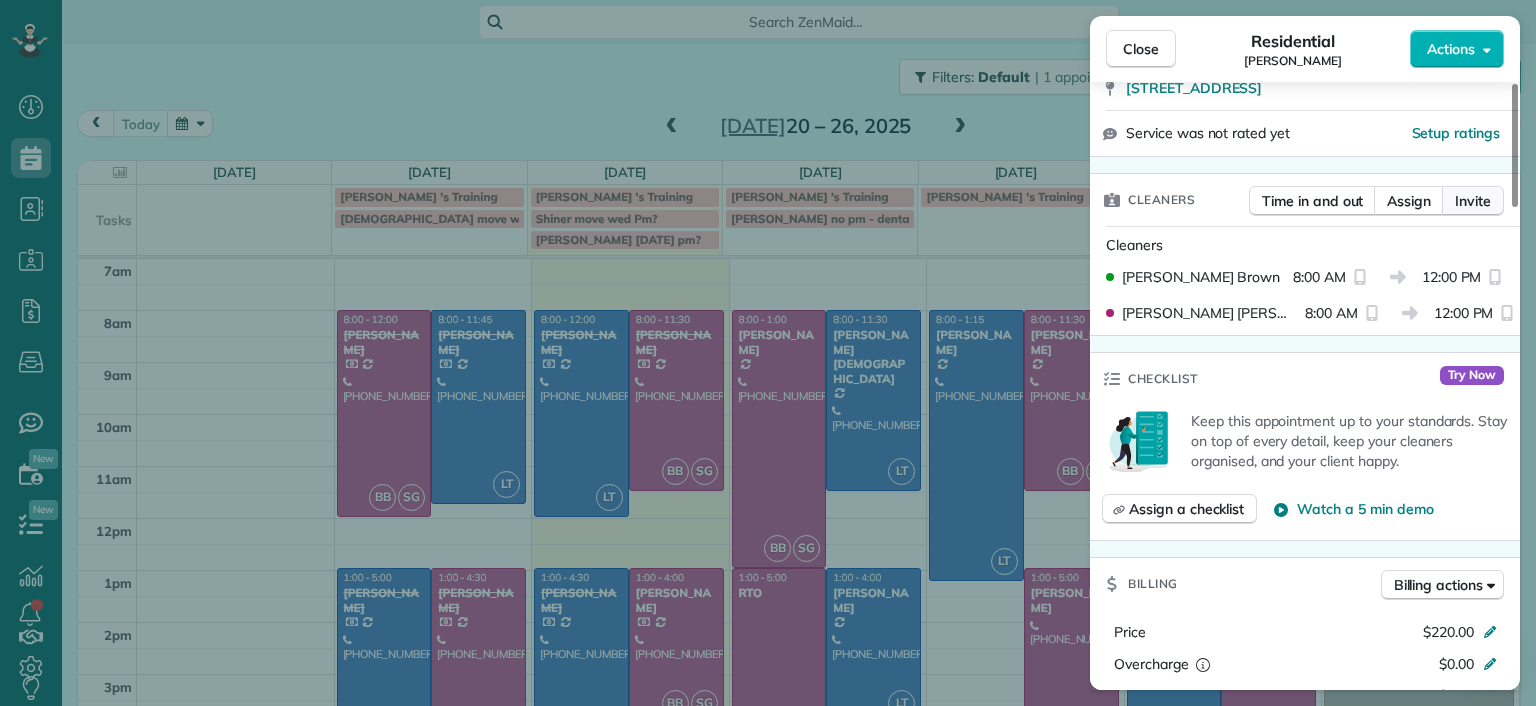 scroll, scrollTop: 600, scrollLeft: 0, axis: vertical 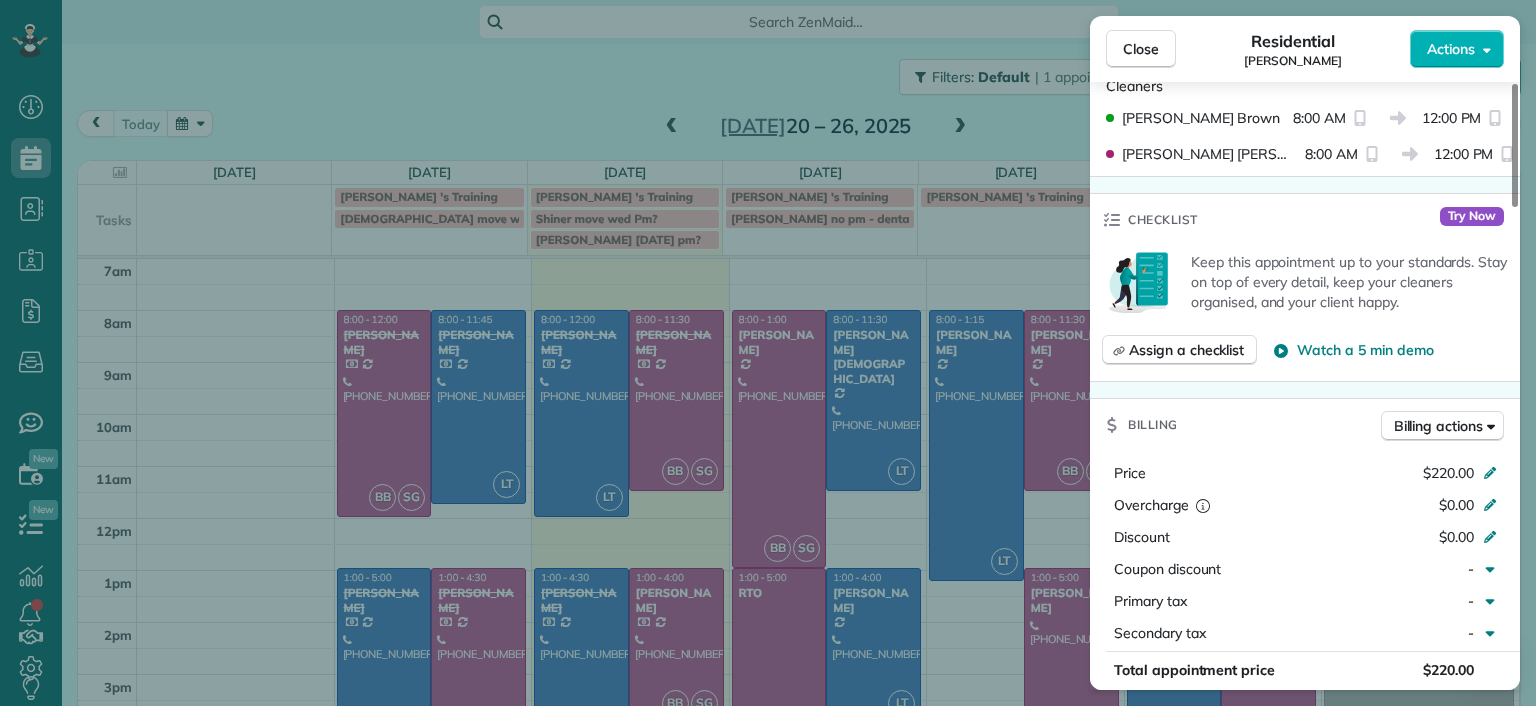 click on "Close Residential Jessica Pizano Actions Status Completed Jessica Pizano · Open profile Mobile (860) 833-0605 Copy jessicapizano@comcast.net Copy View Details Residential Monday, July 21, 2025 ( yesterday ) 8:00 AM 12:00 PM 4 hours and 0 minutes Repeats every 2 weeks Edit recurring service Previous (Jul 07) Next (Aug 04) 7867 Hampton Forest Lane Chesterfield VA 23832 Service was not rated yet Setup ratings Cleaners Time in and out Assign Invite Cleaners Brittany   Brown 8:00 AM 12:00 PM Sophie   Gibbs 8:00 AM 12:00 PM Checklist Try Now Keep this appointment up to your standards. Stay on top of every detail, keep your cleaners organised, and your client happy. Assign a checklist Watch a 5 min demo Billing Billing actions Price $220.00 Overcharge $0.00 Discount $0.00 Coupon discount - Primary tax - Secondary tax - Total appointment price $220.00 Tips collected New feature! $0.00 Paid by card Total including tip $220.00 Get paid online in no-time! Send an invoice and reward your cleaners with tips Man Hours - 3" at bounding box center (768, 353) 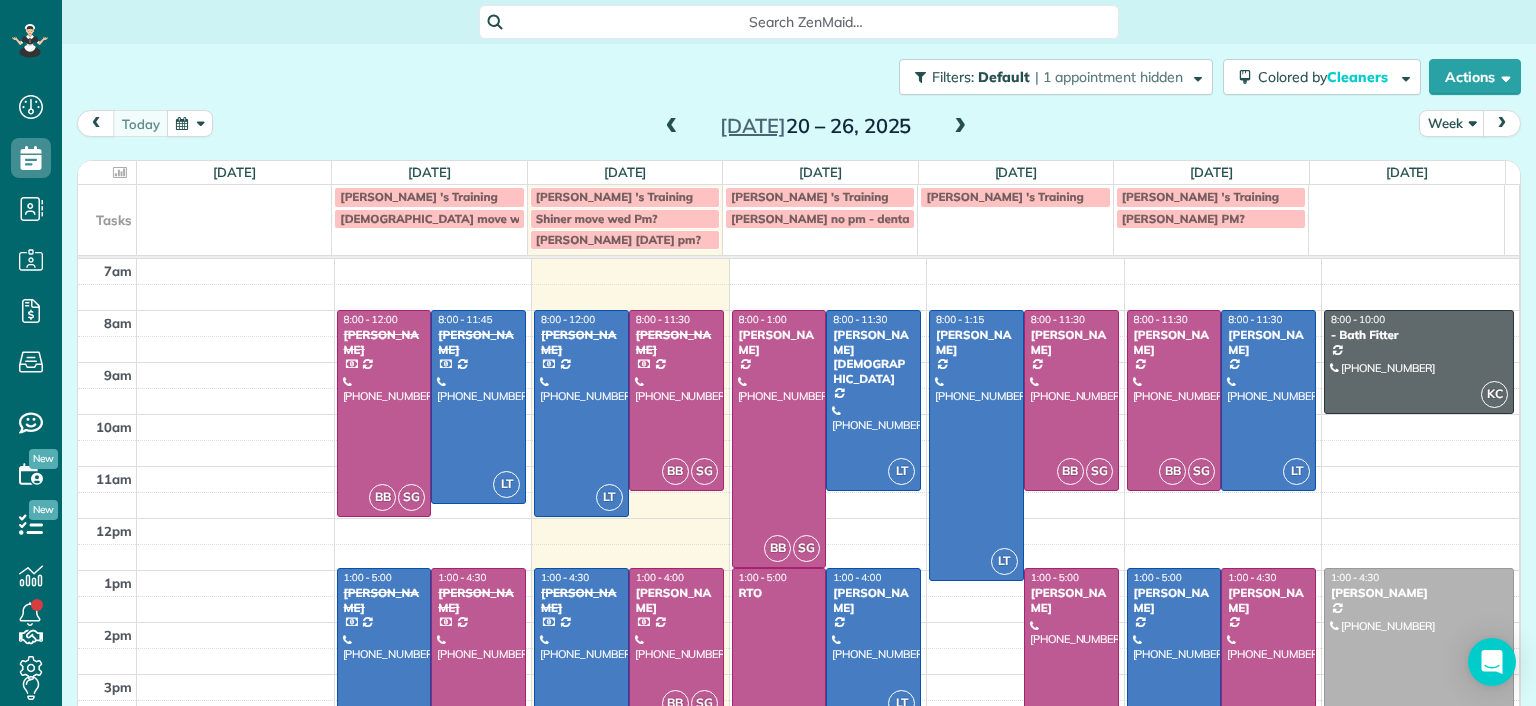 click at bounding box center (478, 658) 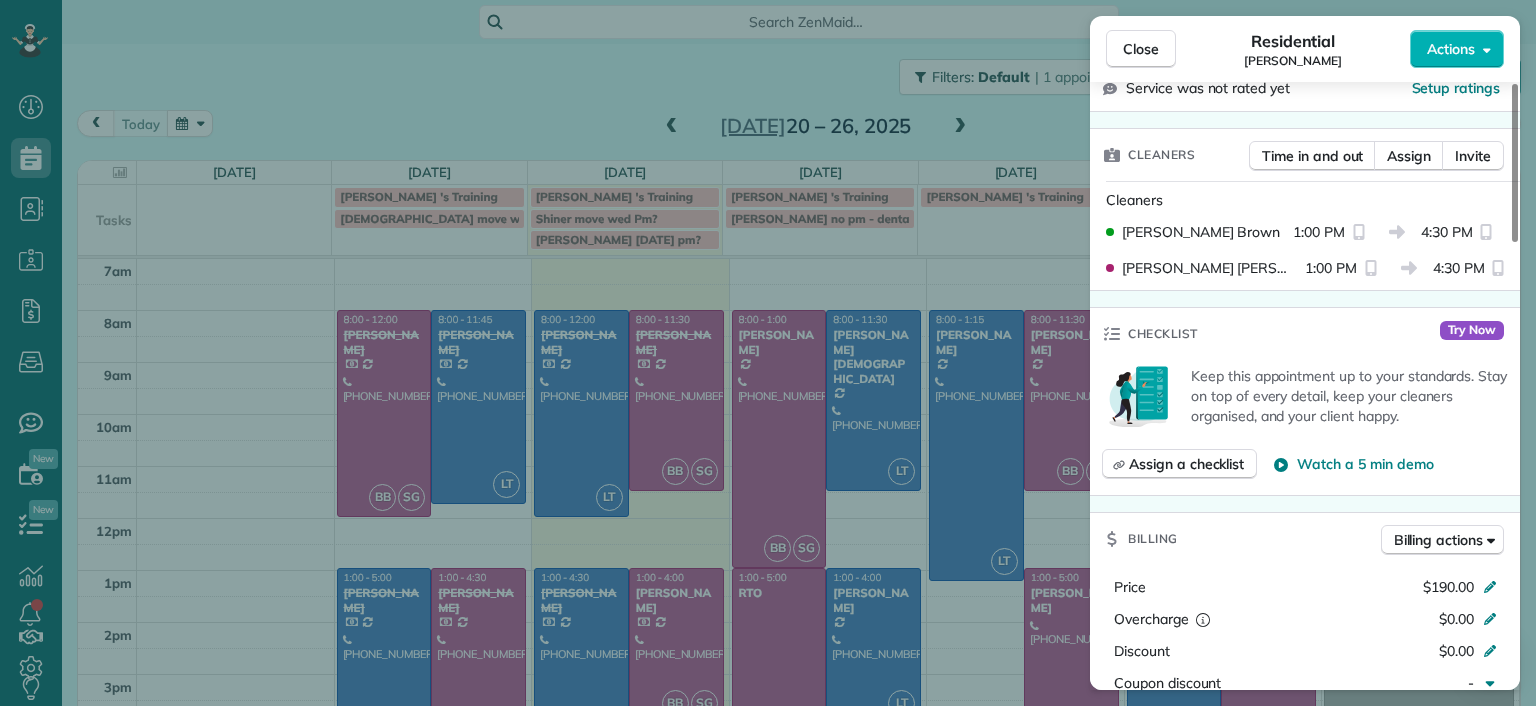 scroll, scrollTop: 500, scrollLeft: 0, axis: vertical 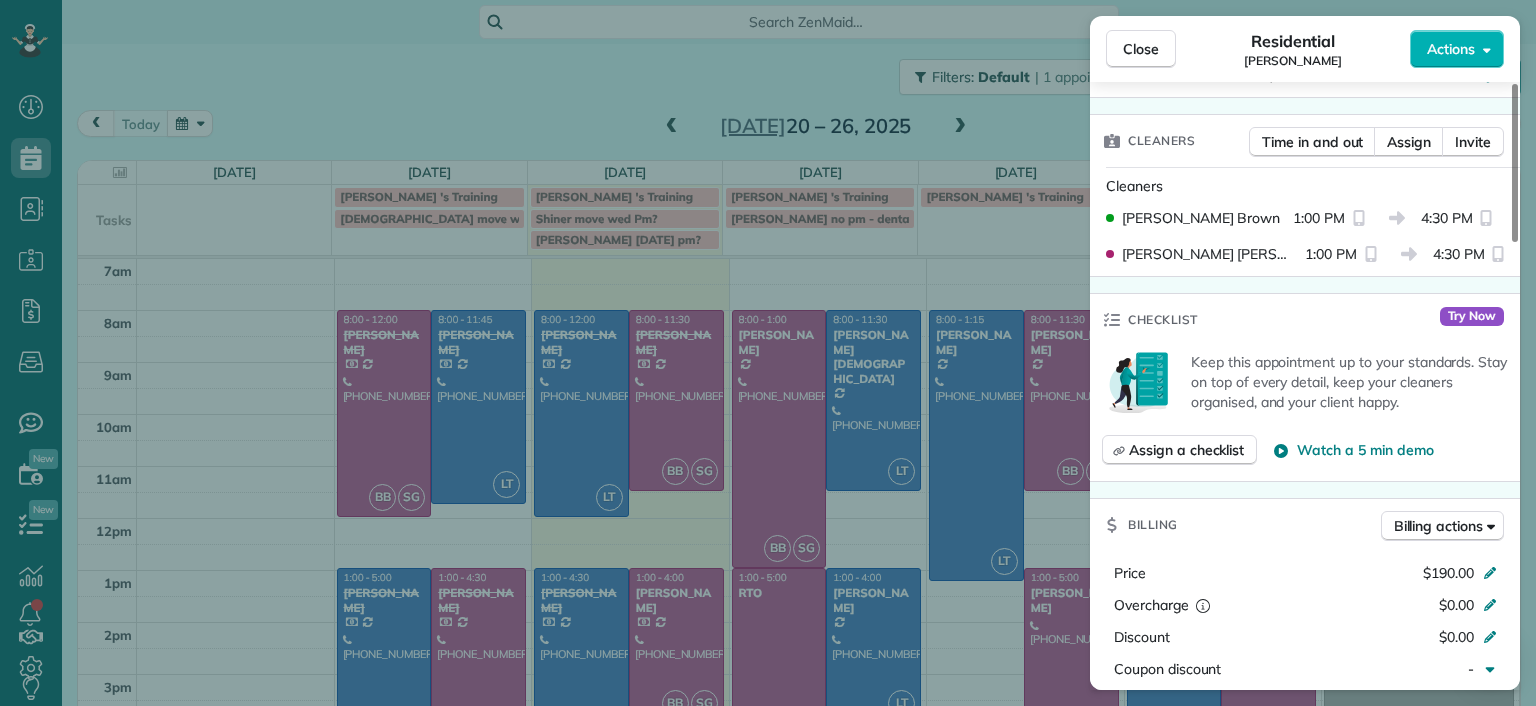 click on "Close Residential Gary Murphree Actions Status Completed Gary Murphree · Open profile Mobile (804) 240-7617 Copy gmurphree2@gmail.com Copy View Details Residential Monday, July 21, 2025 ( yesterday ) 1:00 PM 4:30 PM 3 hours and 30 minutes Repeats every 4 weeks Edit recurring service Previous (Jun 17) Next (Aug 18) 6228 Ellis Avenue Richmond VA 23228 Service was not rated yet Setup ratings Cleaners Time in and out Assign Invite Cleaners Brittany   Brown 1:00 PM 4:30 PM Sophie   Gibbs 1:00 PM 4:30 PM Checklist Try Now Keep this appointment up to your standards. Stay on top of every detail, keep your cleaners organised, and your client happy. Assign a checklist Watch a 5 min demo Billing Billing actions Price $190.00 Overcharge $0.00 Discount $0.00 Coupon discount - Primary tax - Secondary tax - Total appointment price $190.00 Tips collected New feature! $0.00 Paid by card Total including tip $190.00 Get paid online in no-time! Send an invoice and reward your cleaners with tips Charge customer credit card 3.5 -" at bounding box center [768, 353] 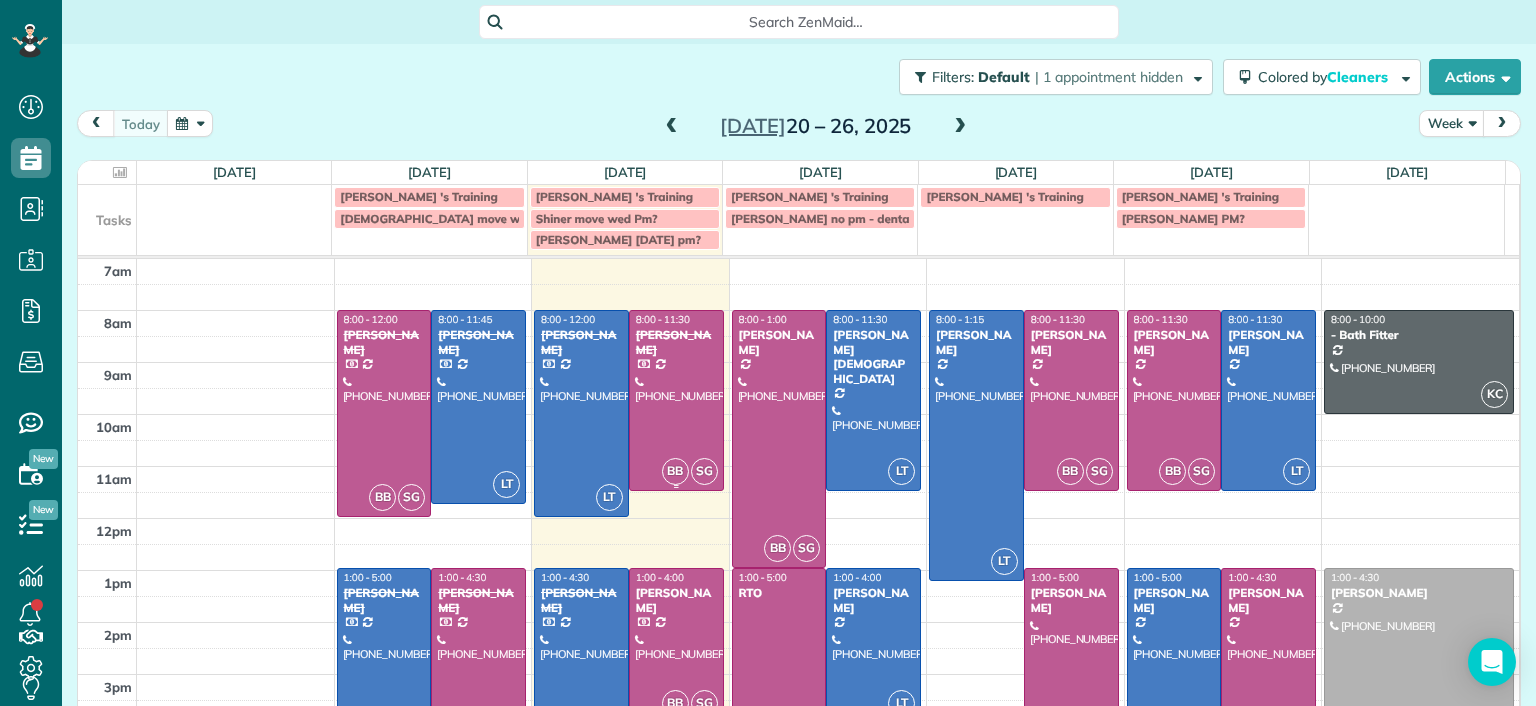 click at bounding box center (676, 400) 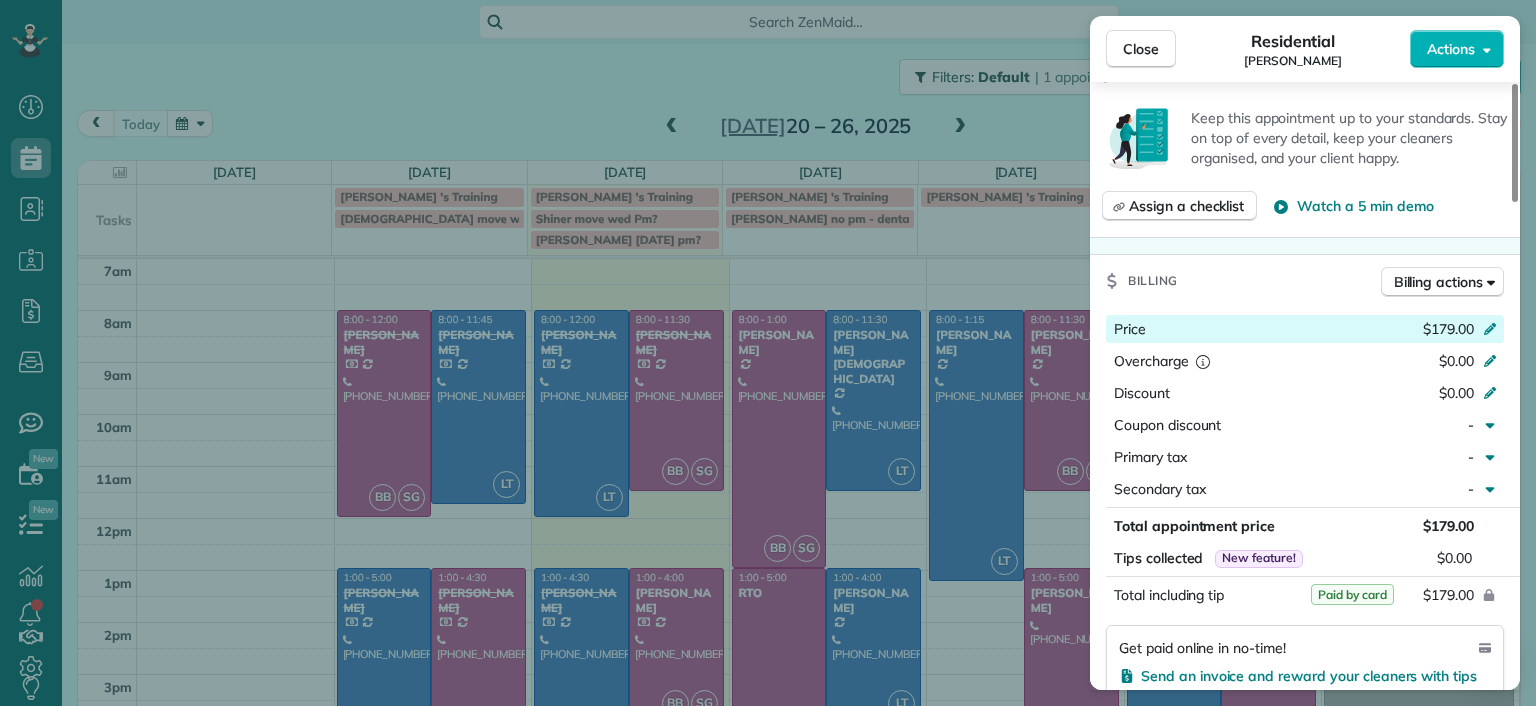 scroll, scrollTop: 900, scrollLeft: 0, axis: vertical 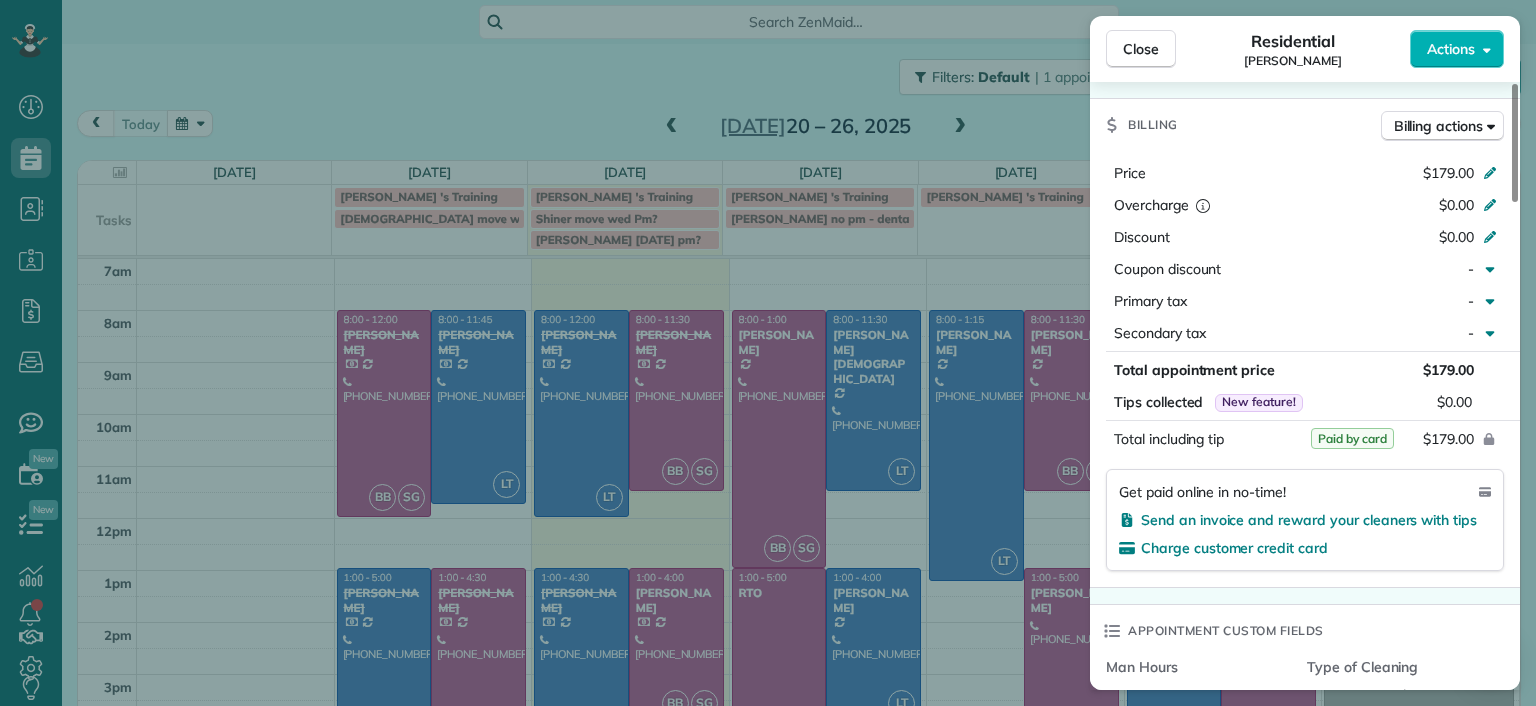 click on "Close Residential Jennifer Johnson Actions Status Completed Jennifer Johnson · Open profile Mobile (804) 357-0697 Copy trippandjenny@verizon.net Copy View Details Residential Tuesday, July 22, 2025 ( today ) 8:00 AM 11:30 AM 3 hours and 30 minutes Repeats every 2 weeks Edit recurring service Previous (Jul 08) Next (Aug 05) 4008 Clinton Avenue Richmond VA 23227 Service was not rated yet Setup ratings Cleaners Time in and out Assign Invite Cleaners Brittany   Brown 8:00 AM 11:30 AM Sophie   Gibbs 8:00 AM 11:30 AM Checklist Try Now Keep this appointment up to your standards. Stay on top of every detail, keep your cleaners organised, and your client happy. Assign a checklist Watch a 5 min demo Billing Billing actions Price $179.00 Overcharge $0.00 Discount $0.00 Coupon discount - Primary tax - Secondary tax - Total appointment price $179.00 Tips collected New feature! $0.00 Paid by card Total including tip $179.00 Get paid online in no-time! Send an invoice and reward your cleaners with tips Man Hours - Notes 6" at bounding box center [768, 353] 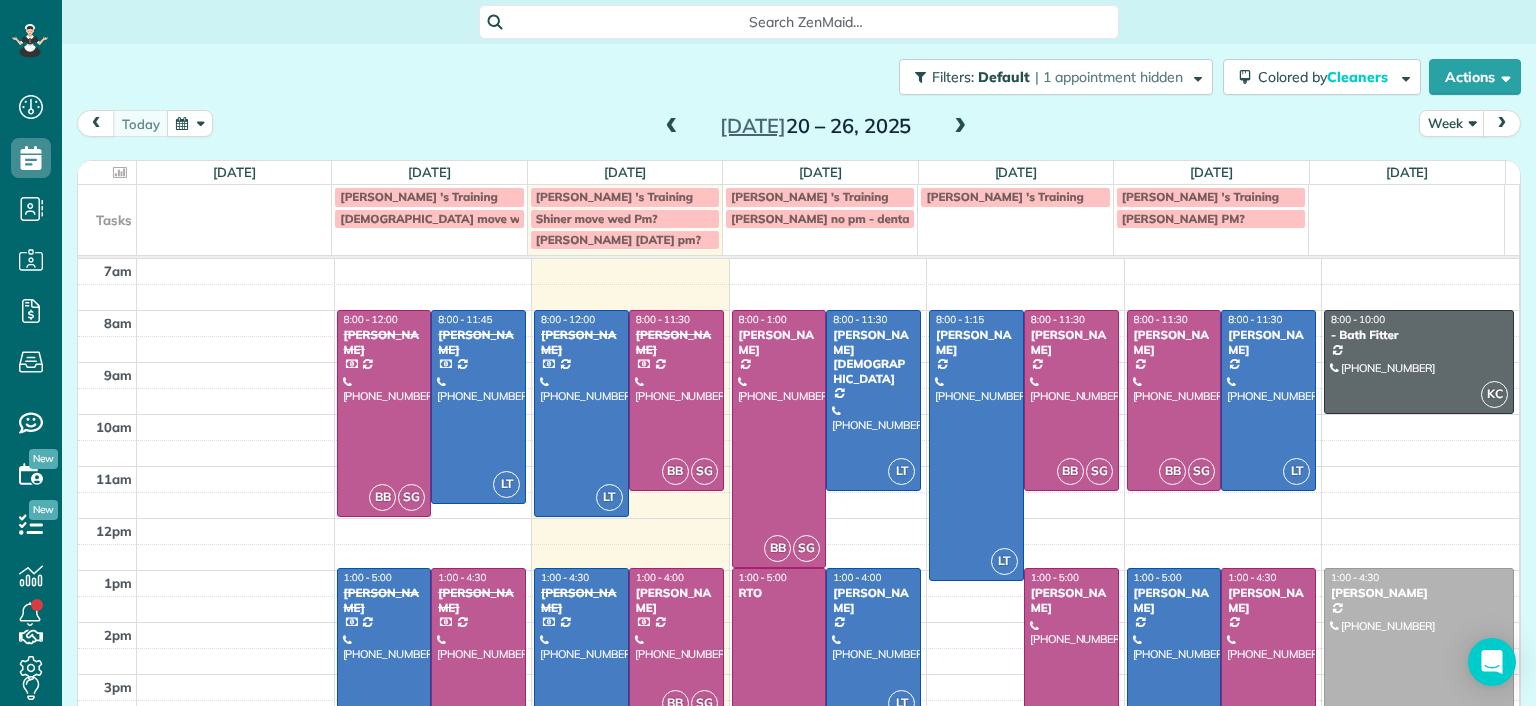 click at bounding box center (676, 645) 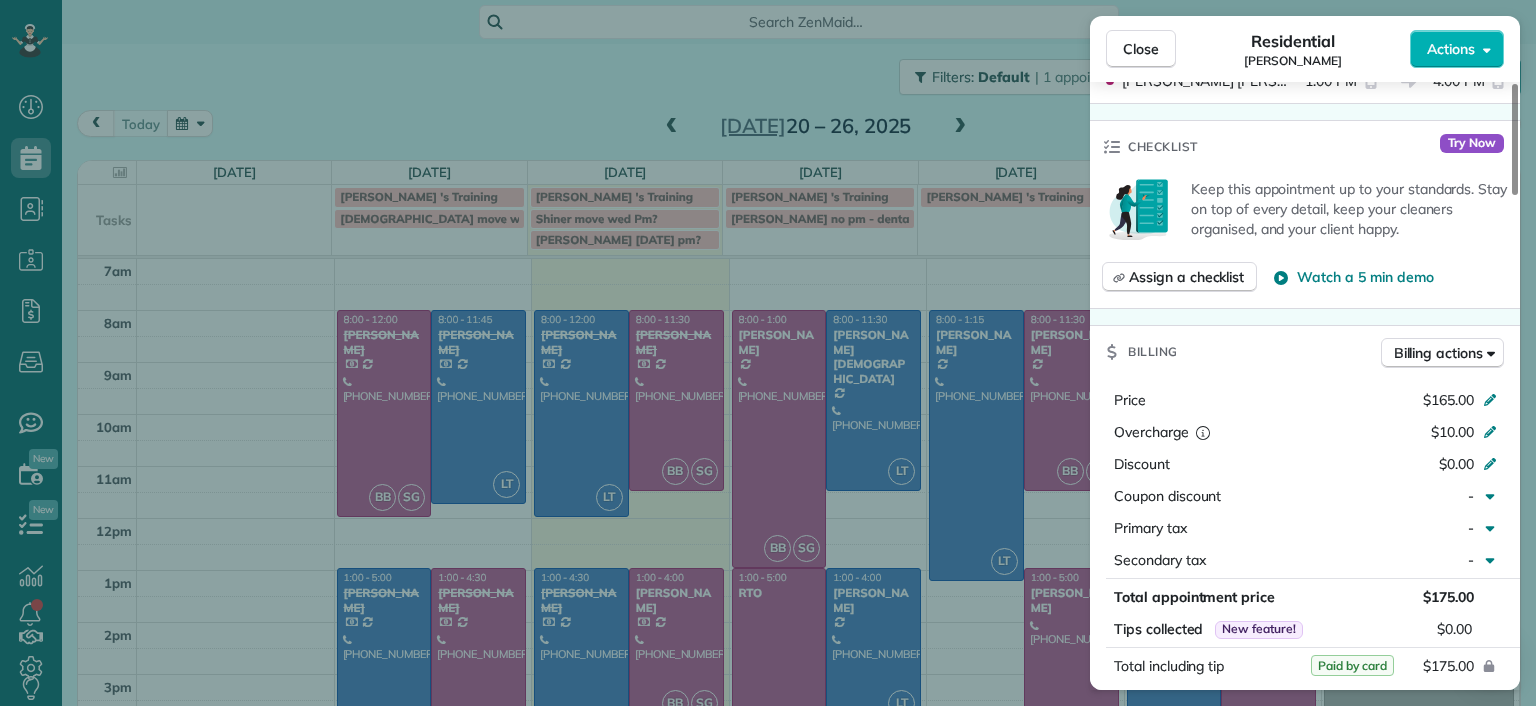 scroll, scrollTop: 800, scrollLeft: 0, axis: vertical 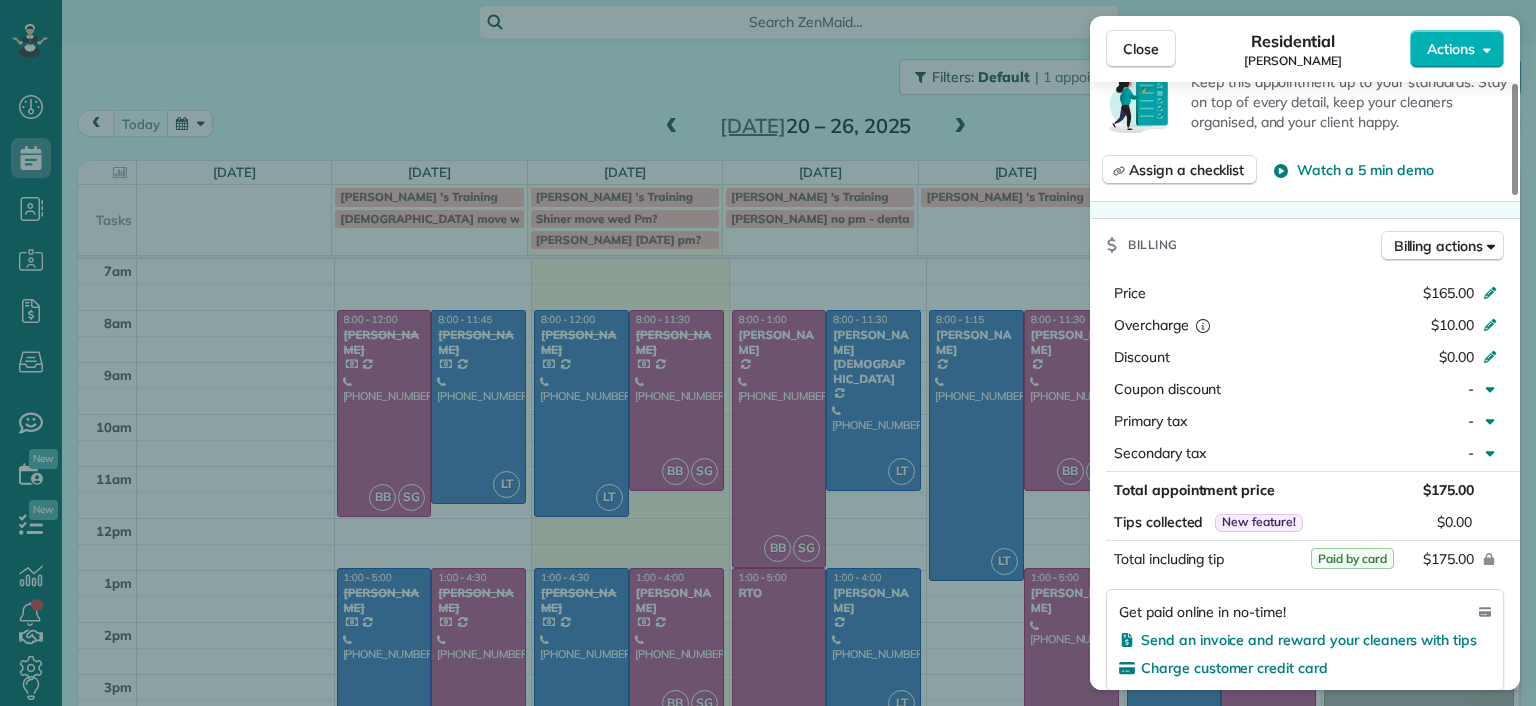 click on "Close Residential Tracy Jones Actions Status Active Tracy Jones · Open profile Mobile (703) 231-6094 Prefers Text Message  Copy twolfjones@gmail.com Copy View Details Residential Tuesday, July 22, 2025 ( today ) 1:00 PM 4:00 PM 3 hours and 0 minutes Repeats weekly Edit recurring service Previous (Jul 15) Next (Jul 29) 301 Virginia Street Unit 801 Richmond VA 23219 Service was not rated yet Setup ratings Cleaners Time in and out Assign Invite Cleaners Brittany   Brown 1:00 PM 4:00 PM Sophie   Gibbs 1:00 PM 4:00 PM Checklist Try Now Keep this appointment up to your standards. Stay on top of every detail, keep your cleaners organised, and your client happy. Assign a checklist Watch a 5 min demo Billing Billing actions Price $165.00 Overcharge $10.00 Discount $0.00 Coupon discount - Primary tax - Secondary tax - Total appointment price $175.00 Tips collected New feature! $0.00 Paid by card Total including tip $175.00 Get paid online in no-time! Send an invoice and reward your cleaners with tips Man Hours 3.0 - 6" at bounding box center [768, 353] 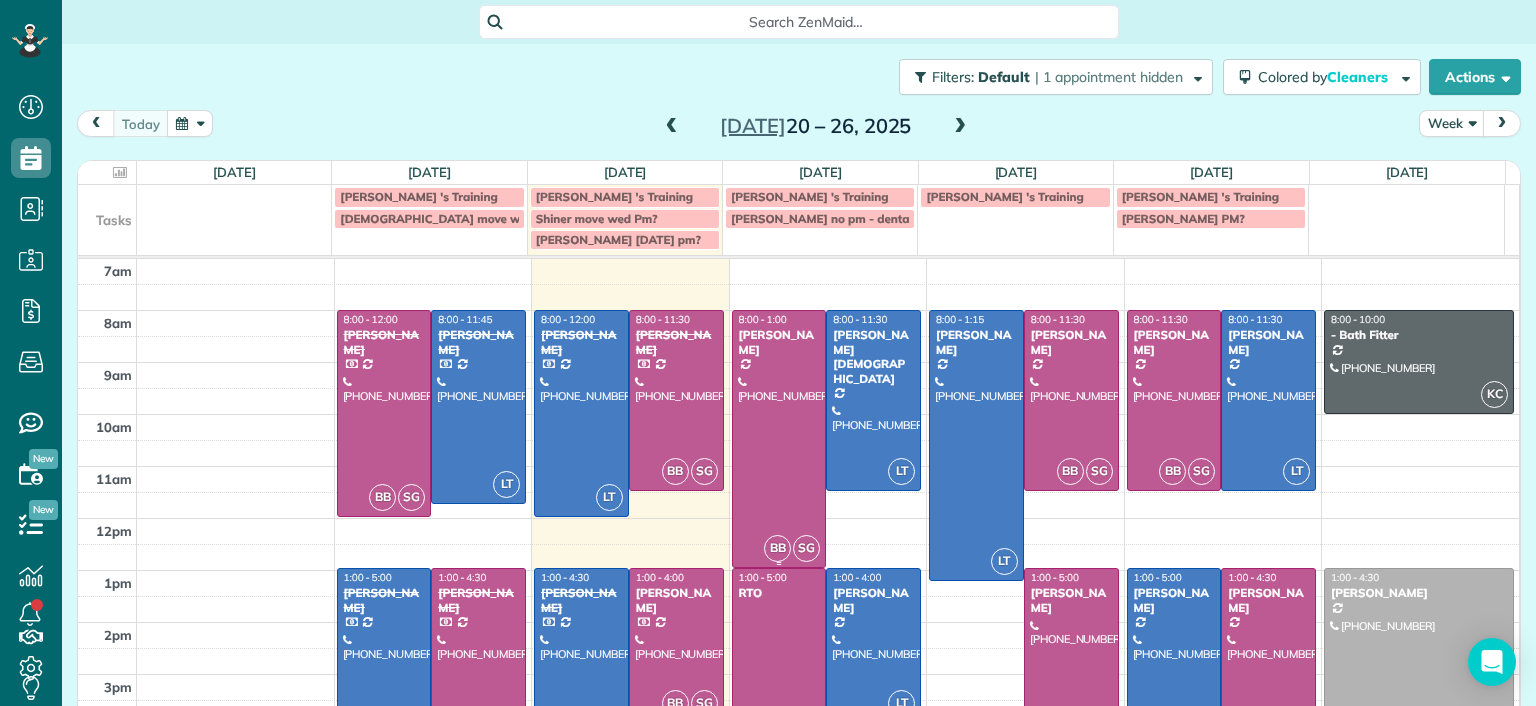 click at bounding box center [779, 439] 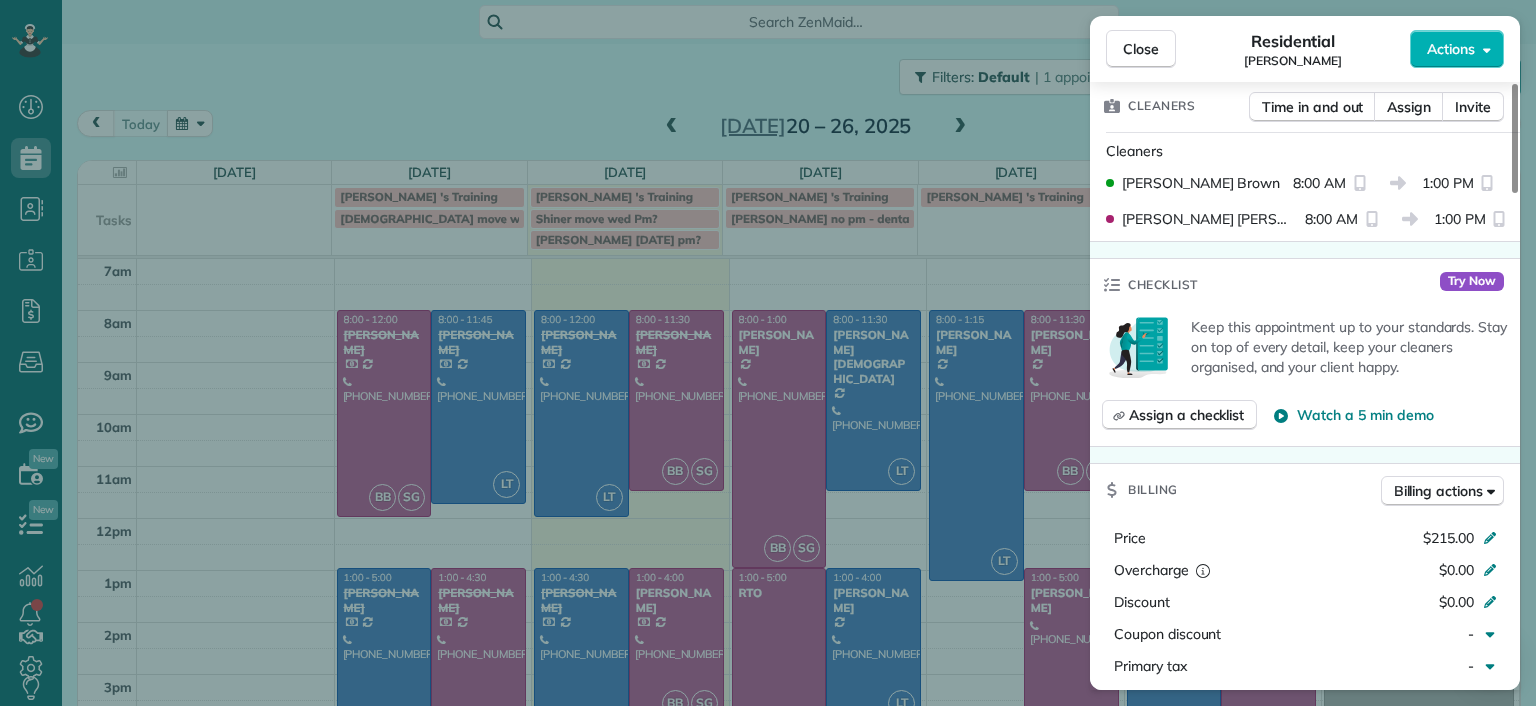 scroll, scrollTop: 500, scrollLeft: 0, axis: vertical 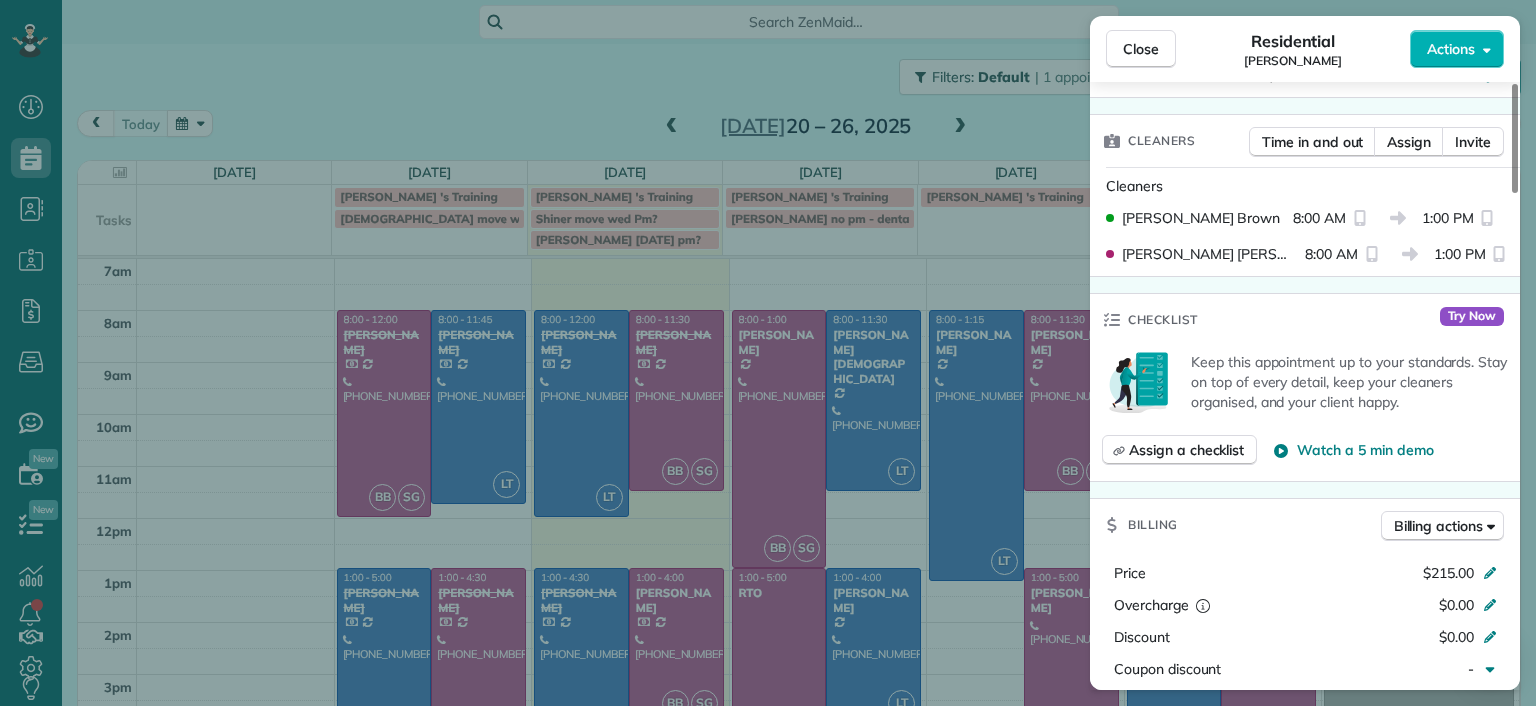 click on "Close Residential Denise Nelson Actions Status Active Denise Nelson · Open profile Mobile (804) 363-7437 Copy denisenelson2005@gmail.com Copy View Details Residential Wednesday, July 23, 2025 ( tomorrow ) 8:00 AM 1:00 PM 5 hours and 0 minutes Repeats every 2 weeks Edit recurring service Previous (Jul 09) Next (Aug 06) 9625 Kingussle Lane Richmond VA 23236 Service was not rated yet Setup ratings Cleaners Time in and out Assign Invite Cleaners Brittany   Brown 8:00 AM 1:00 PM Sophie   Gibbs 8:00 AM 1:00 PM Checklist Try Now Keep this appointment up to your standards. Stay on top of every detail, keep your cleaners organised, and your client happy. Assign a checklist Watch a 5 min demo Billing Billing actions Price $215.00 Overcharge $0.00 Discount $0.00 Coupon discount - Primary tax - Secondary tax - Total appointment price $215.00 Tips collected New feature! $0.00 Unpaid Mark as paid Total including tip $215.00 Get paid online in no-time! Send an invoice and reward your cleaners with tips Man Hours - Notes 4" at bounding box center [768, 353] 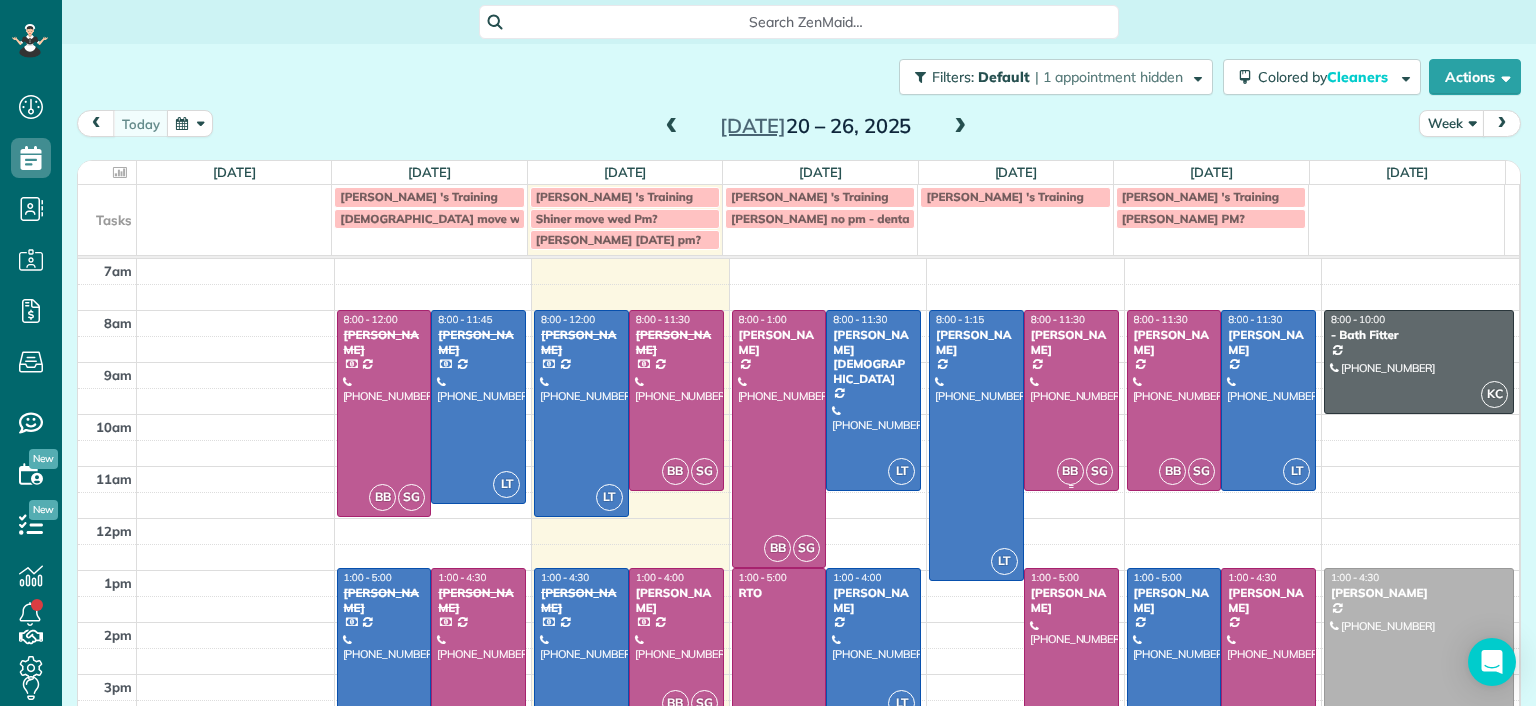 click at bounding box center (1071, 400) 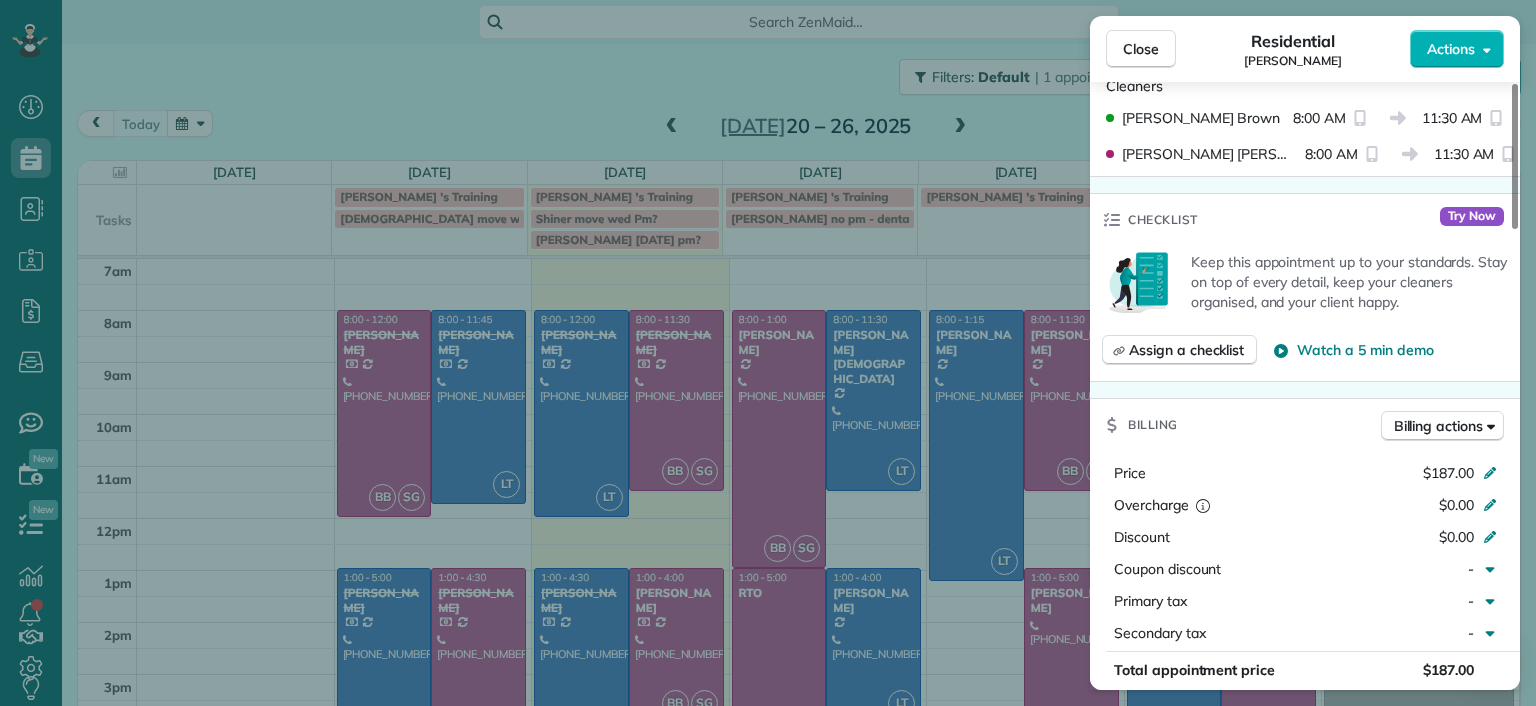 scroll, scrollTop: 800, scrollLeft: 0, axis: vertical 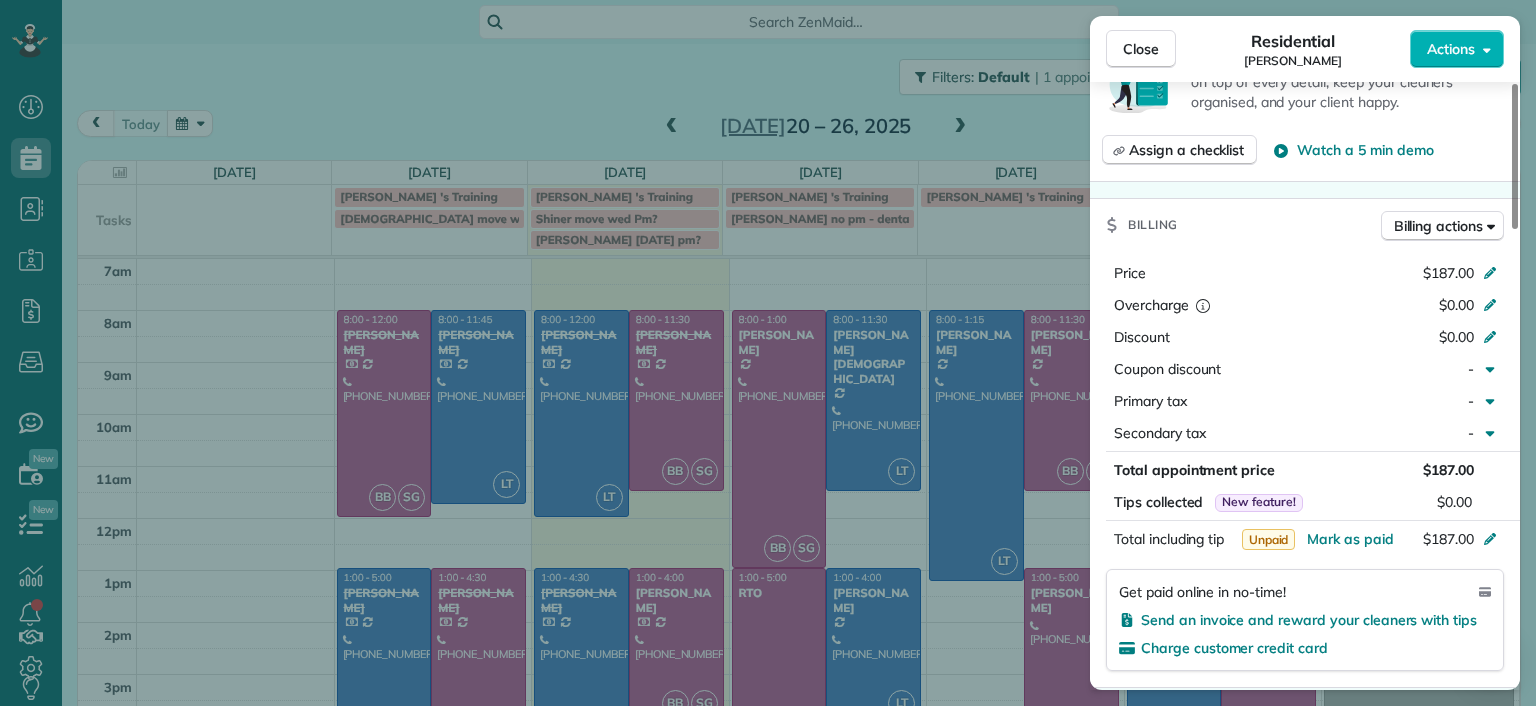 click on "Close Residential Madeline Brown Actions Status Active Madeline Brown · Open profile Mobile (609) 904-3776 Copy dtbsrva@gmail.com Copy View Details Residential Thursday, July 24, 2025 ( in 2 days ) 8:00 AM 11:30 AM 3 hours and 30 minutes Repeats every 2 weeks Edit recurring service Previous (Jul 10) Next (Aug 07) 9900 Oldfield Drive Richmond VA 23235 Service was not rated yet Setup ratings Cleaners Time in and out Assign Invite Cleaners Brittany   Brown 8:00 AM 11:30 AM Sophie   Gibbs 8:00 AM 11:30 AM Checklist Try Now Keep this appointment up to your standards. Stay on top of every detail, keep your cleaners organised, and your client happy. Assign a checklist Watch a 5 min demo Billing Billing actions Price $187.00 Overcharge $0.00 Discount $0.00 Coupon discount - Primary tax - Secondary tax - Total appointment price $187.00 Tips collected New feature! $0.00 Unpaid Mark as paid Total including tip $187.00 Get paid online in no-time! Send an invoice and reward your cleaners with tips Man Hours 3.5 Man hours" at bounding box center [768, 353] 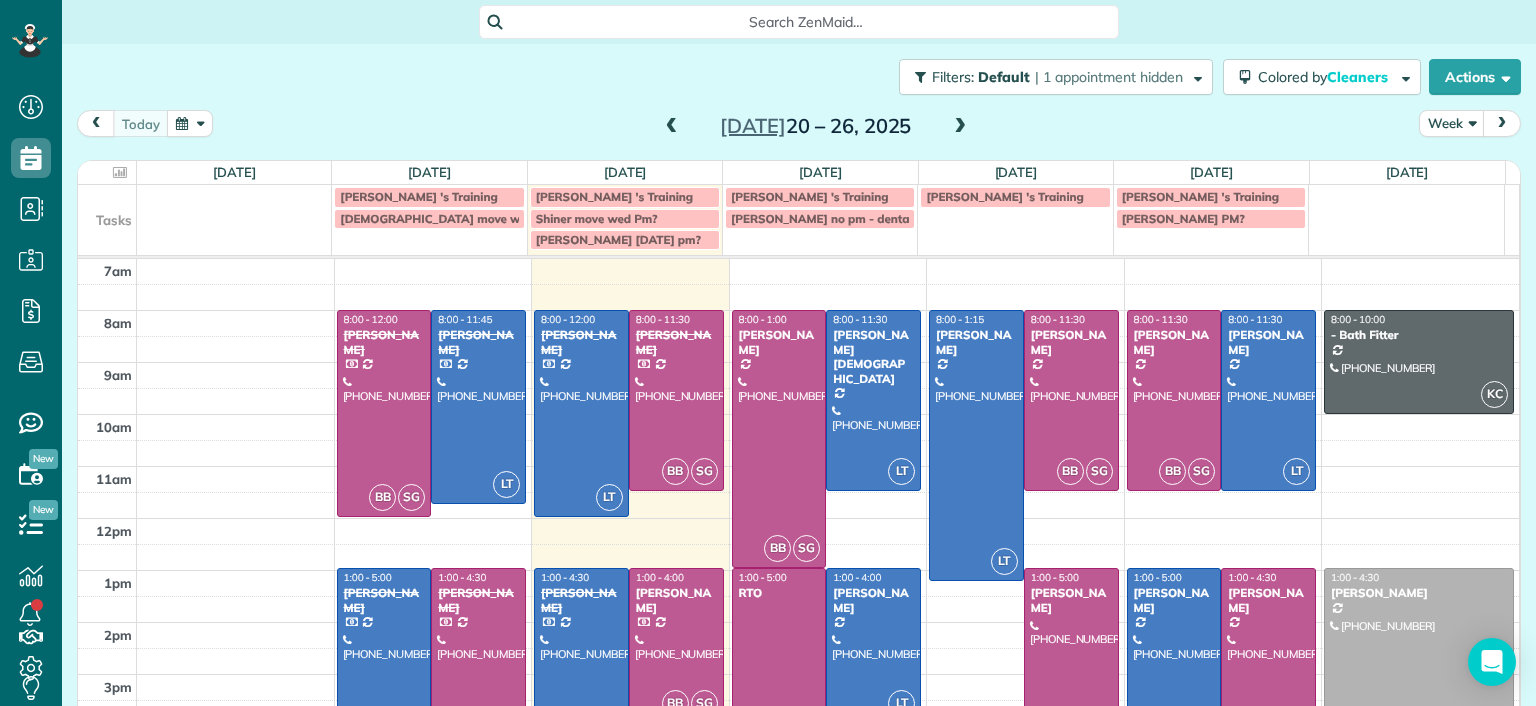 click at bounding box center (1071, 671) 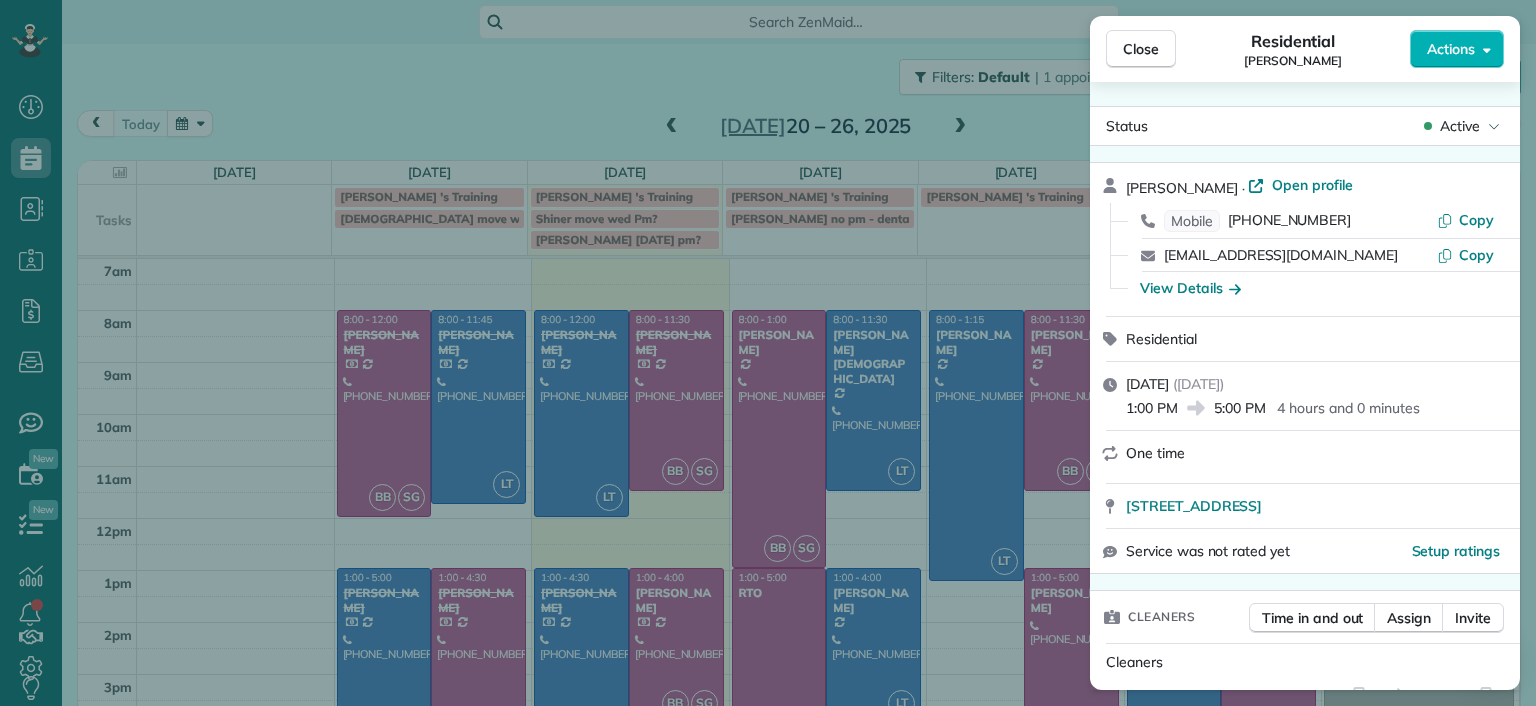 scroll, scrollTop: 72, scrollLeft: 0, axis: vertical 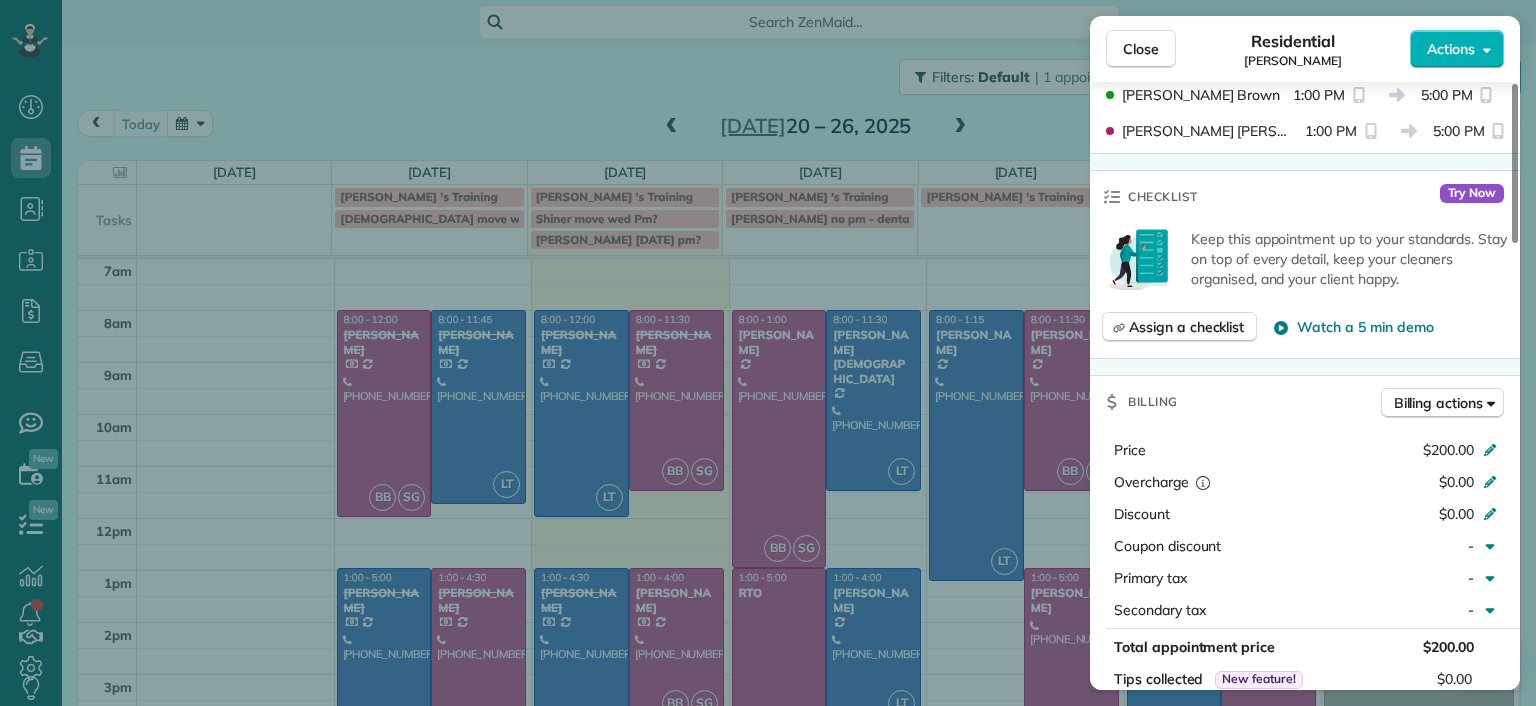 click on "Close Residential John Miller Actions Status Active John Miller · Open profile Mobile (804) 938-0280 Copy johnmiller9609@gmail.com Copy View Details Residential Thursday, July 24, 2025 ( in 2 days ) 1:00 PM 5:00 PM 4 hours and 0 minutes One time 8603 Warrenton Drive Richmond VA 23229 Service was not rated yet Setup ratings Cleaners Time in and out Assign Invite Cleaners Brittany   Brown 1:00 PM 5:00 PM Sophie   Gibbs 1:00 PM 5:00 PM Checklist Try Now Keep this appointment up to your standards. Stay on top of every detail, keep your cleaners organised, and your client happy. Assign a checklist Watch a 5 min demo Billing Billing actions Price $200.00 Overcharge $0.00 Discount $0.00 Coupon discount - Primary tax - Secondary tax - Total appointment price $200.00 Tips collected New feature! $0.00 Unpaid Mark as paid Total including tip $200.00 Get paid online in no-time! Send an invoice and reward your cleaners with tips Charge customer credit card Appointment custom fields Man Hours 4 Type of Cleaning  - Notes 0" at bounding box center (768, 353) 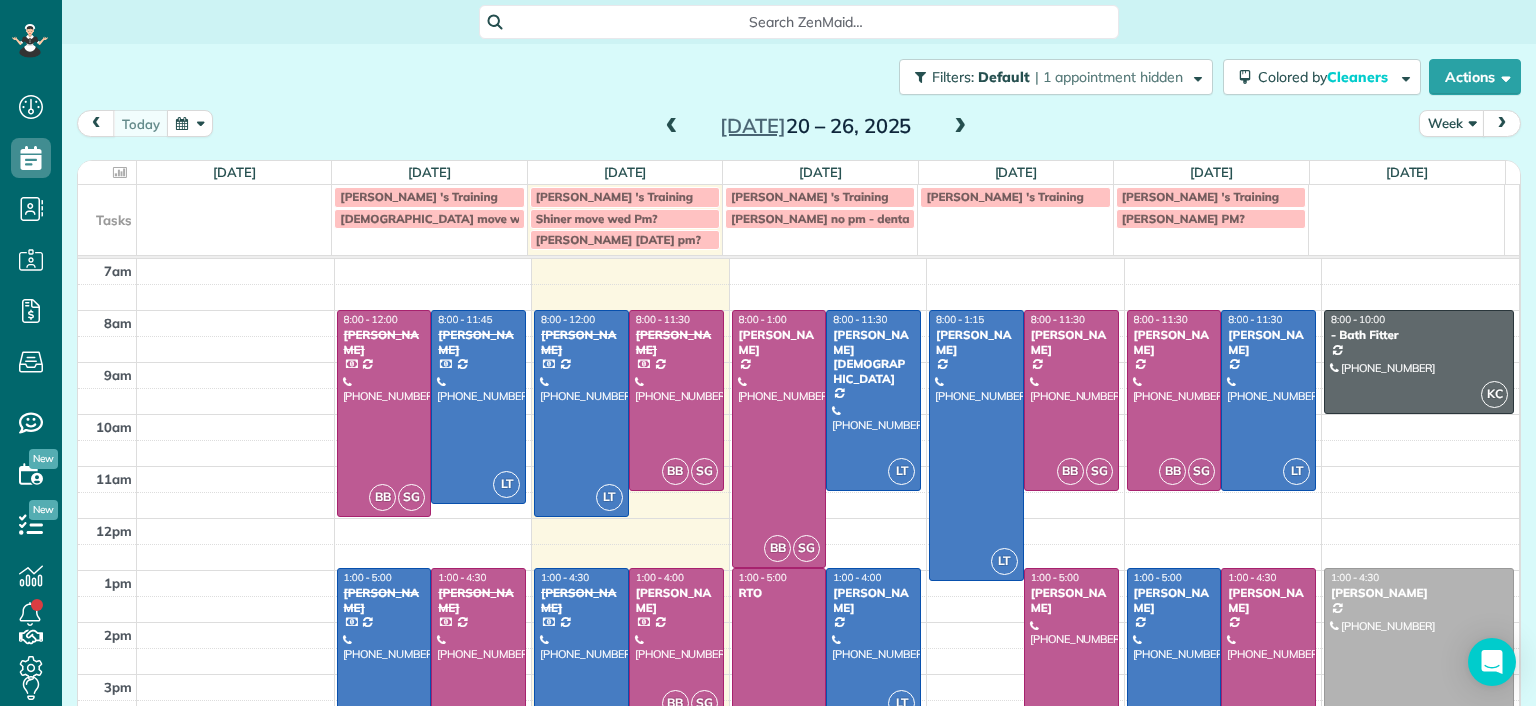 click on "Jul  20 – 26, 2025" at bounding box center (816, 126) 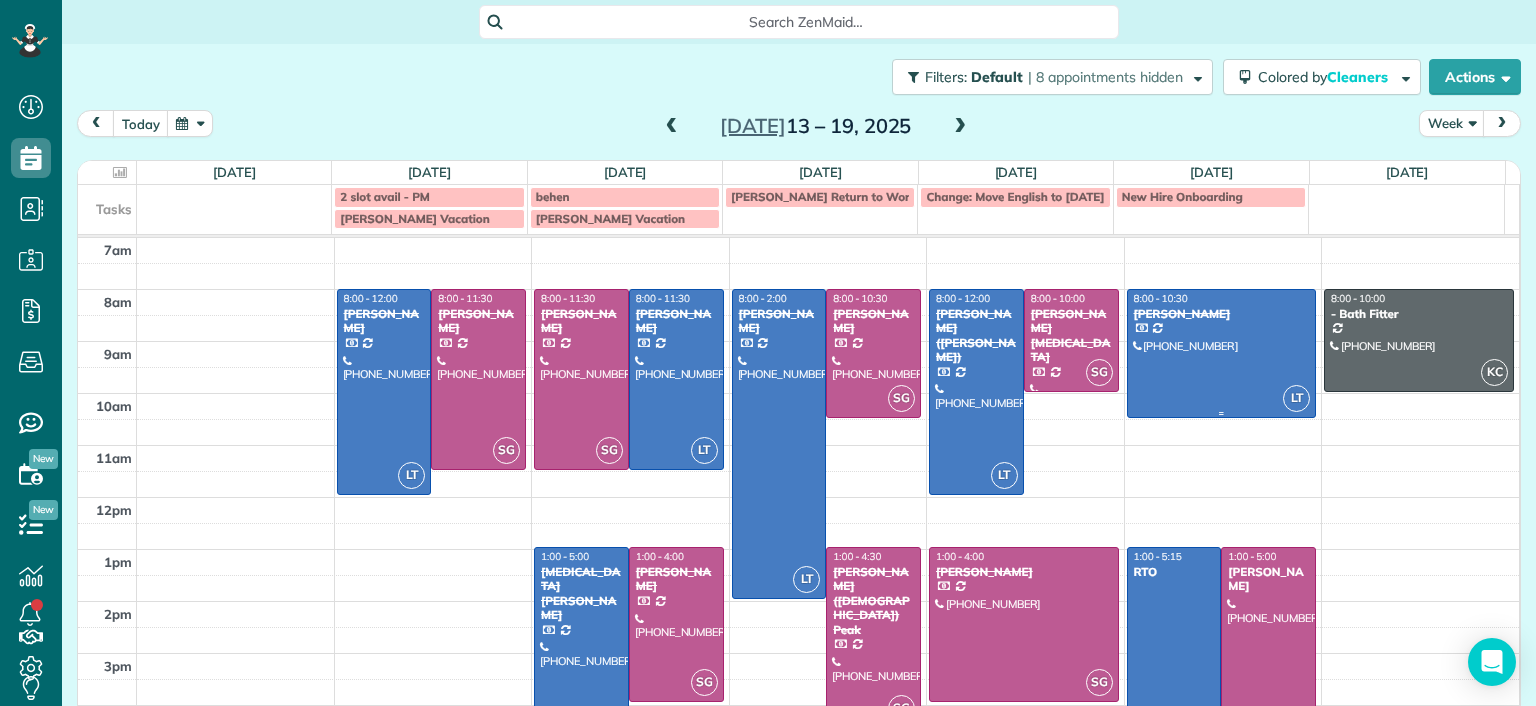 click at bounding box center [1222, 353] 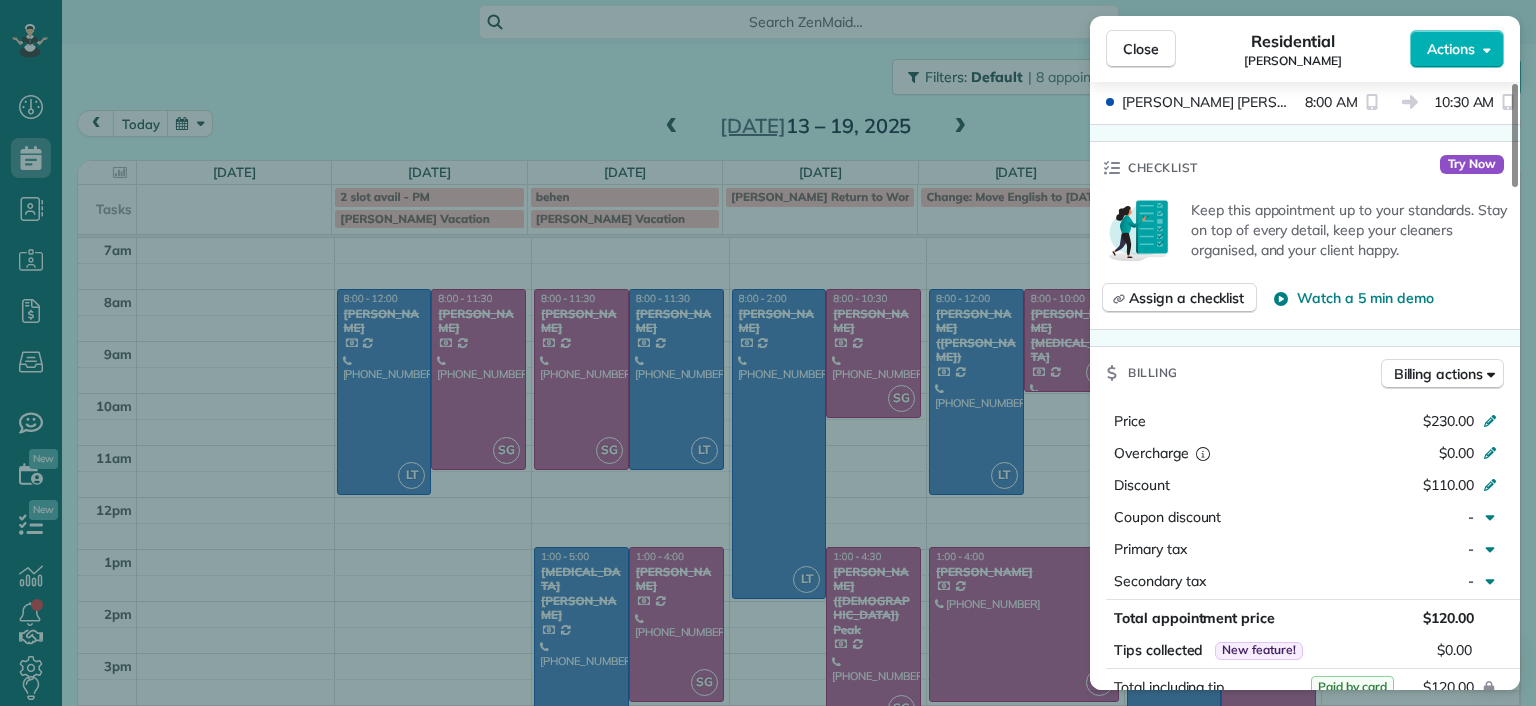 scroll, scrollTop: 800, scrollLeft: 0, axis: vertical 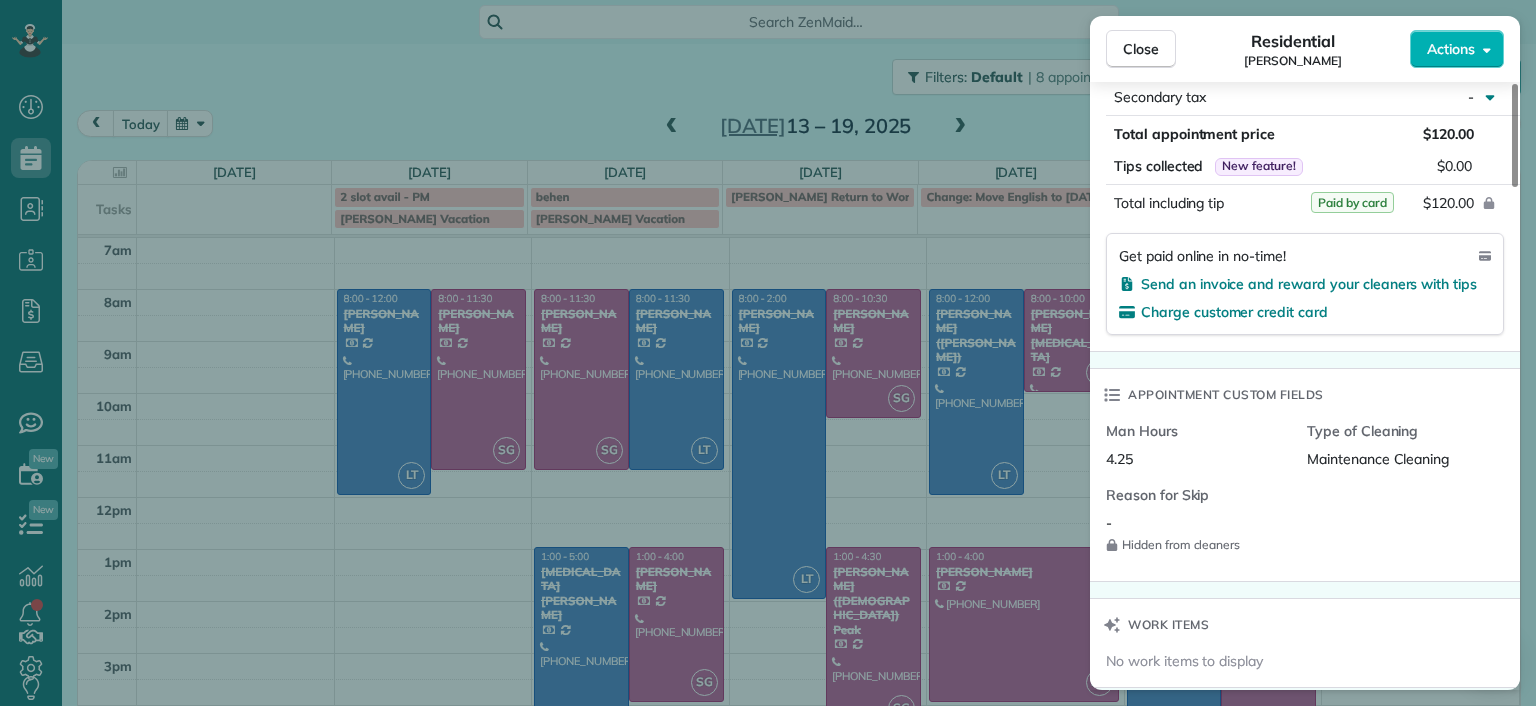 click on "Close Residential Lauren Sides Actions Status Completed Lauren Sides · Open profile Mobile (804) 687-0108 Copy laurenhsides@gmail.com Copy View Details Residential Friday, July 18, 2025 ( 4 days ago ) 8:00 AM 10:30 AM 2 hours and 30 minutes Repeats every 2 weeks Edit recurring service Previous (Jul 01) Next (Aug 01) 1613 Swansbury Drive Richmond VA 23238 Service was not rated yet Setup ratings Cleaners Time in and out Assign Invite Cleaners Laura   Thaller 8:00 AM 10:30 AM Checklist Try Now Keep this appointment up to your standards. Stay on top of every detail, keep your cleaners organised, and your client happy. Assign a checklist Watch a 5 min demo Billing Billing actions Price $230.00 Overcharge $0.00 Discount $110.00 Coupon discount - Primary tax - Secondary tax - Total appointment price $120.00 Tips collected New feature! $0.00 Paid by card Total including tip $120.00 Get paid online in no-time! Send an invoice and reward your cleaners with tips Charge customer credit card Appointment custom fields - 6" at bounding box center [768, 353] 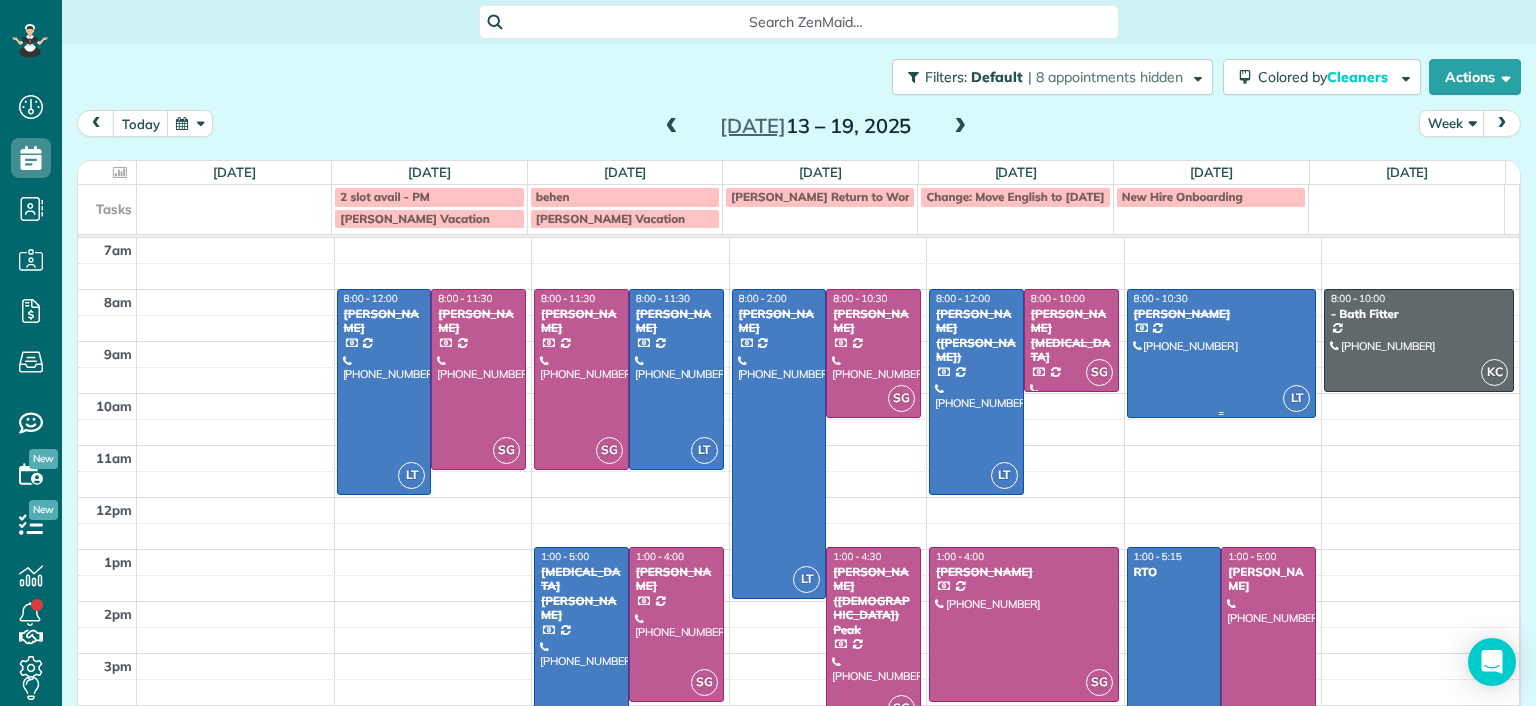click at bounding box center (1222, 353) 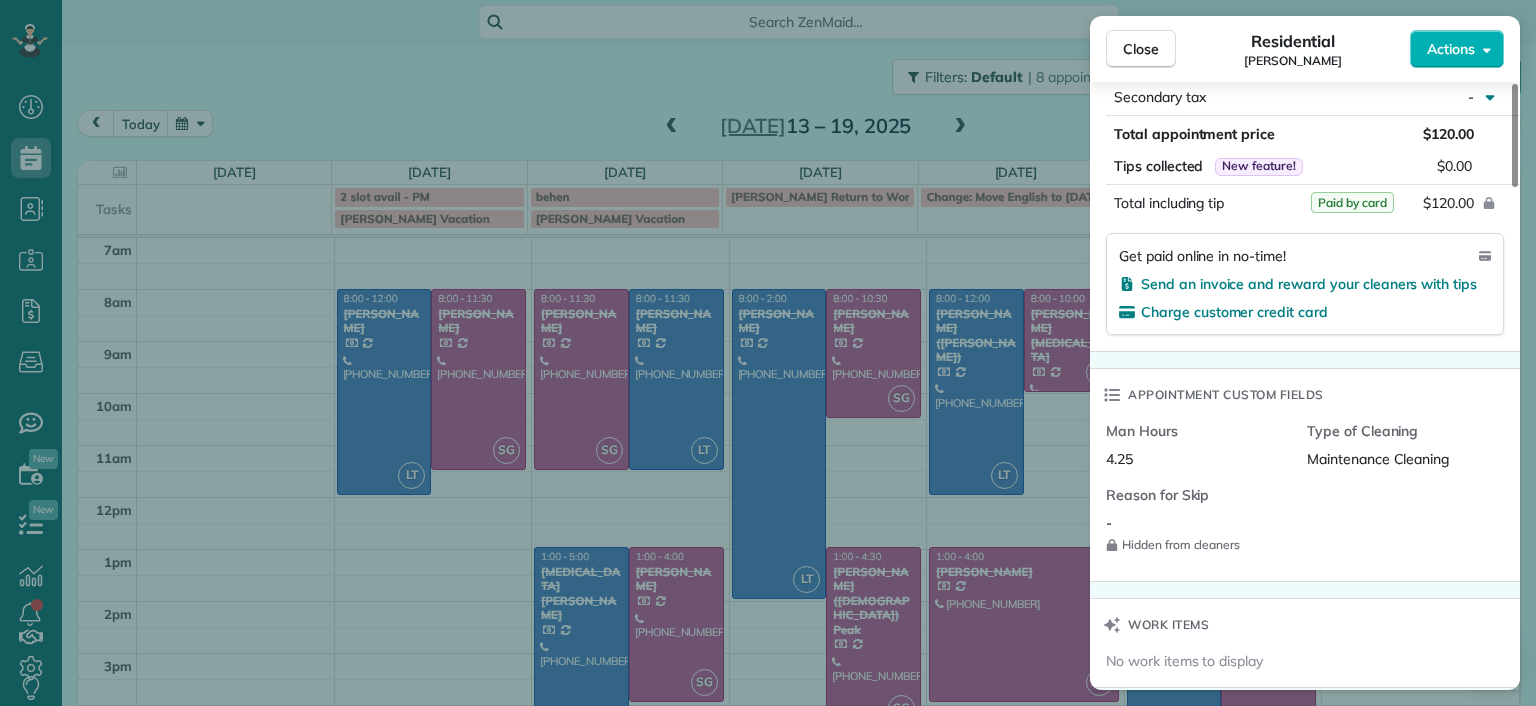 scroll, scrollTop: 1700, scrollLeft: 0, axis: vertical 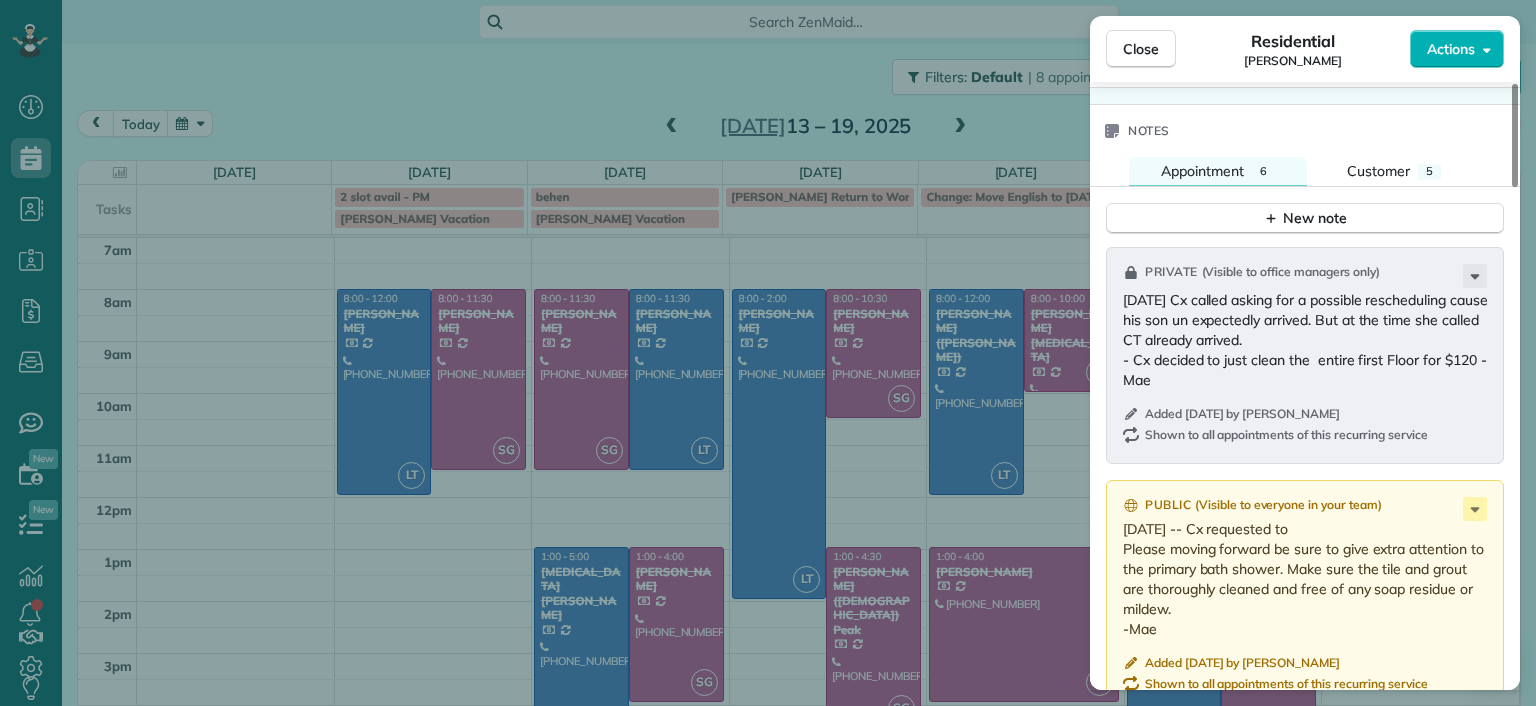 click on "Close Residential Lauren Sides Actions Status Completed Lauren Sides · Open profile Mobile (804) 687-0108 Copy laurenhsides@gmail.com Copy View Details Residential Friday, July 18, 2025 ( 4 days ago ) 8:00 AM 10:30 AM 2 hours and 30 minutes Repeats every 2 weeks Edit recurring service Previous (Jul 01) Next (Aug 01) 1613 Swansbury Drive Richmond VA 23238 Service was not rated yet Setup ratings Cleaners Time in and out Assign Invite Cleaners Laura   Thaller 8:00 AM 10:30 AM Checklist Try Now Keep this appointment up to your standards. Stay on top of every detail, keep your cleaners organised, and your client happy. Assign a checklist Watch a 5 min demo Billing Billing actions Price $230.00 Overcharge $0.00 Discount $110.00 Coupon discount - Primary tax - Secondary tax - Total appointment price $120.00 Tips collected New feature! $0.00 Paid by card Total including tip $120.00 Get paid online in no-time! Send an invoice and reward your cleaners with tips Charge customer credit card Appointment custom fields - 6" at bounding box center [768, 353] 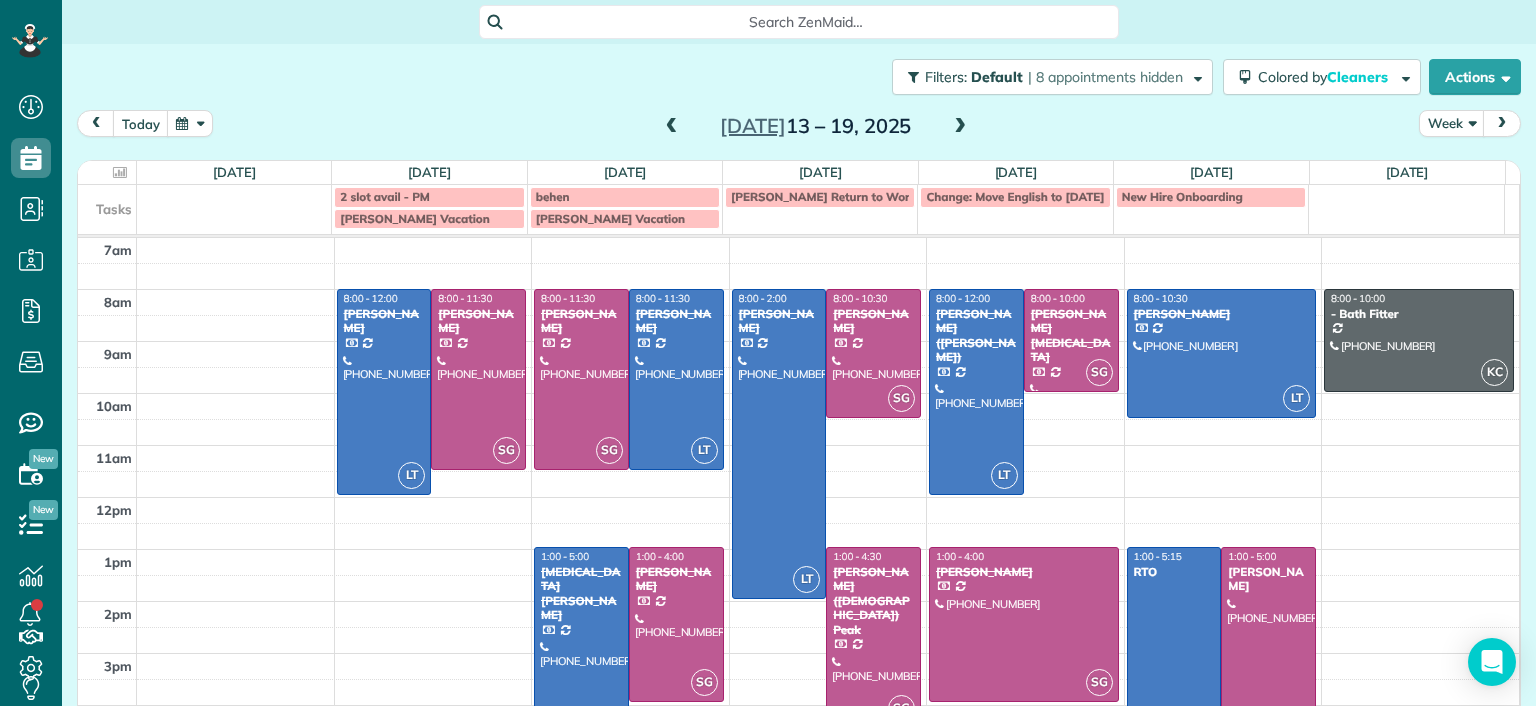 click at bounding box center (960, 127) 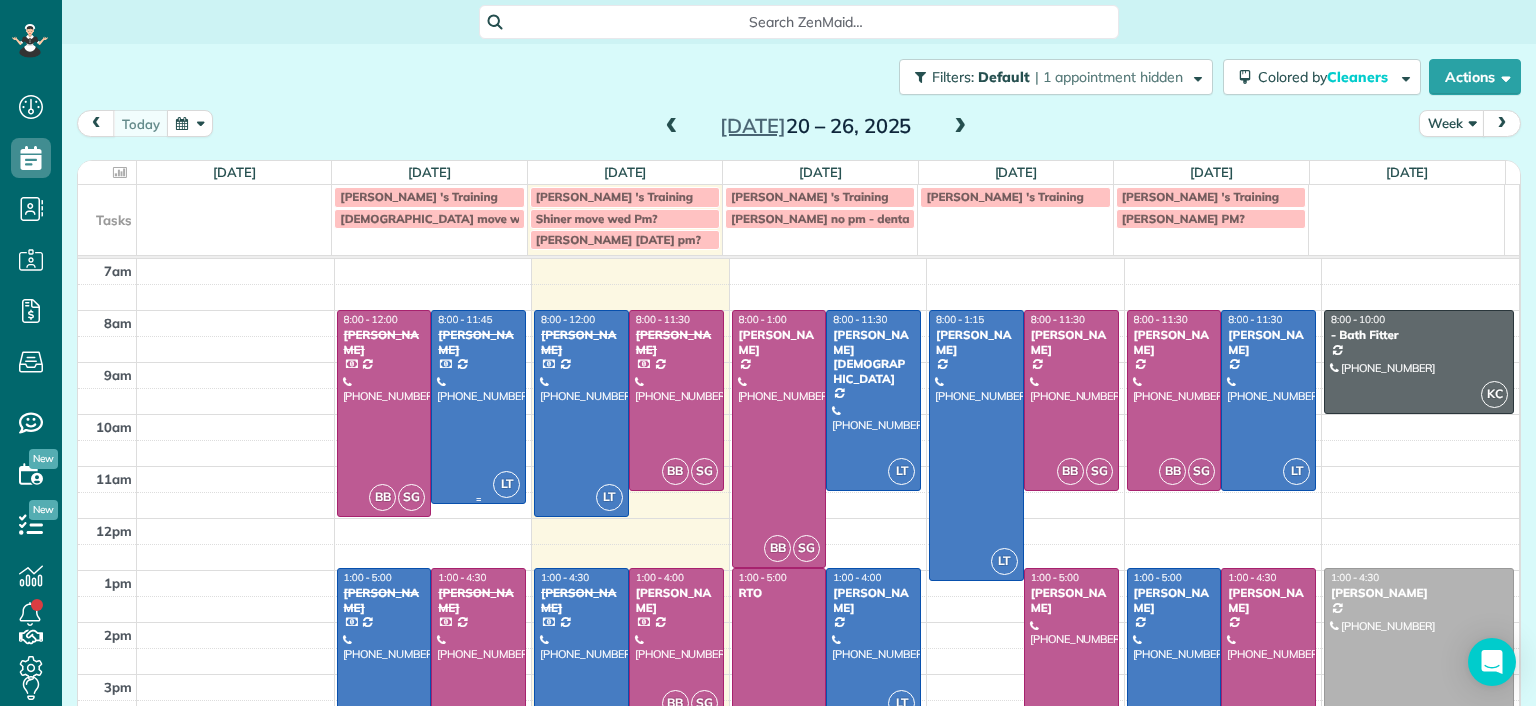 click at bounding box center [478, 407] 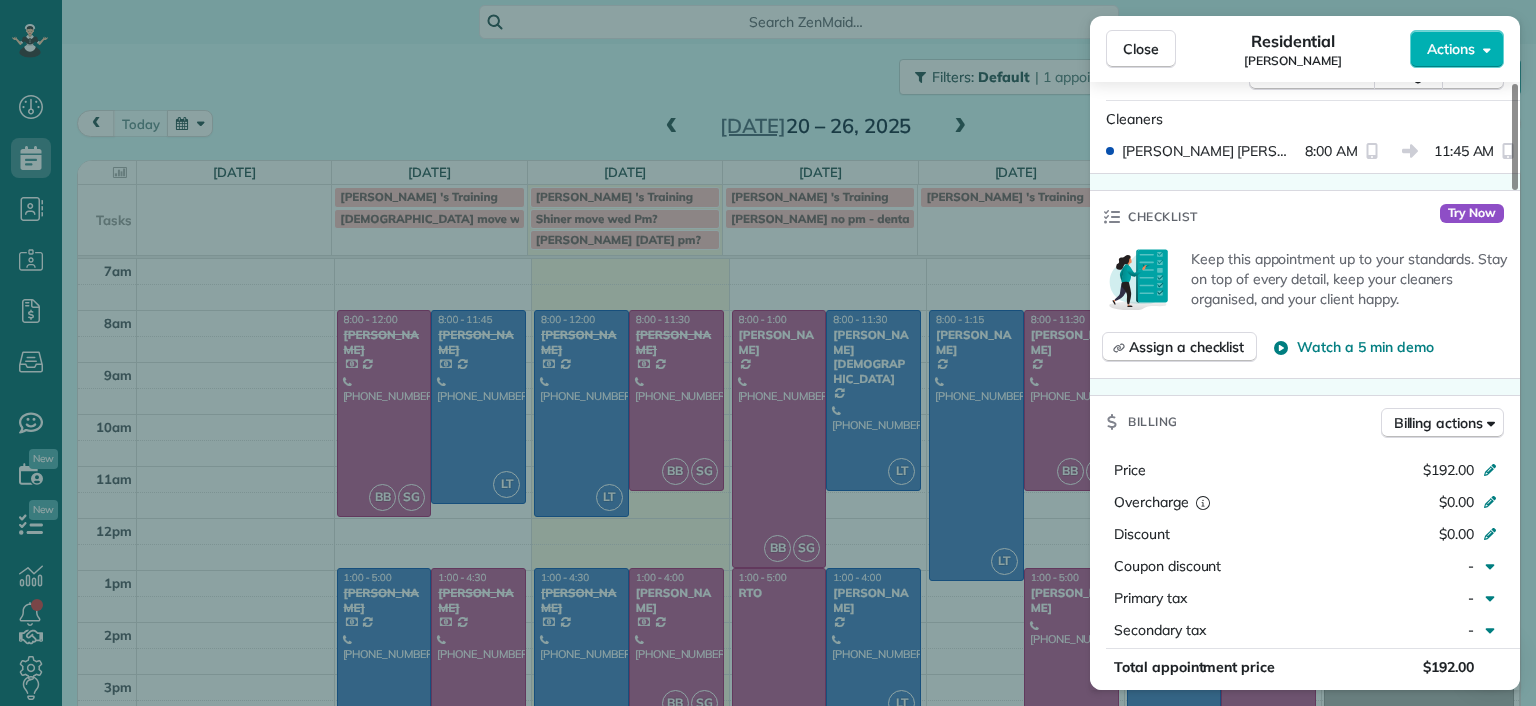 scroll, scrollTop: 800, scrollLeft: 0, axis: vertical 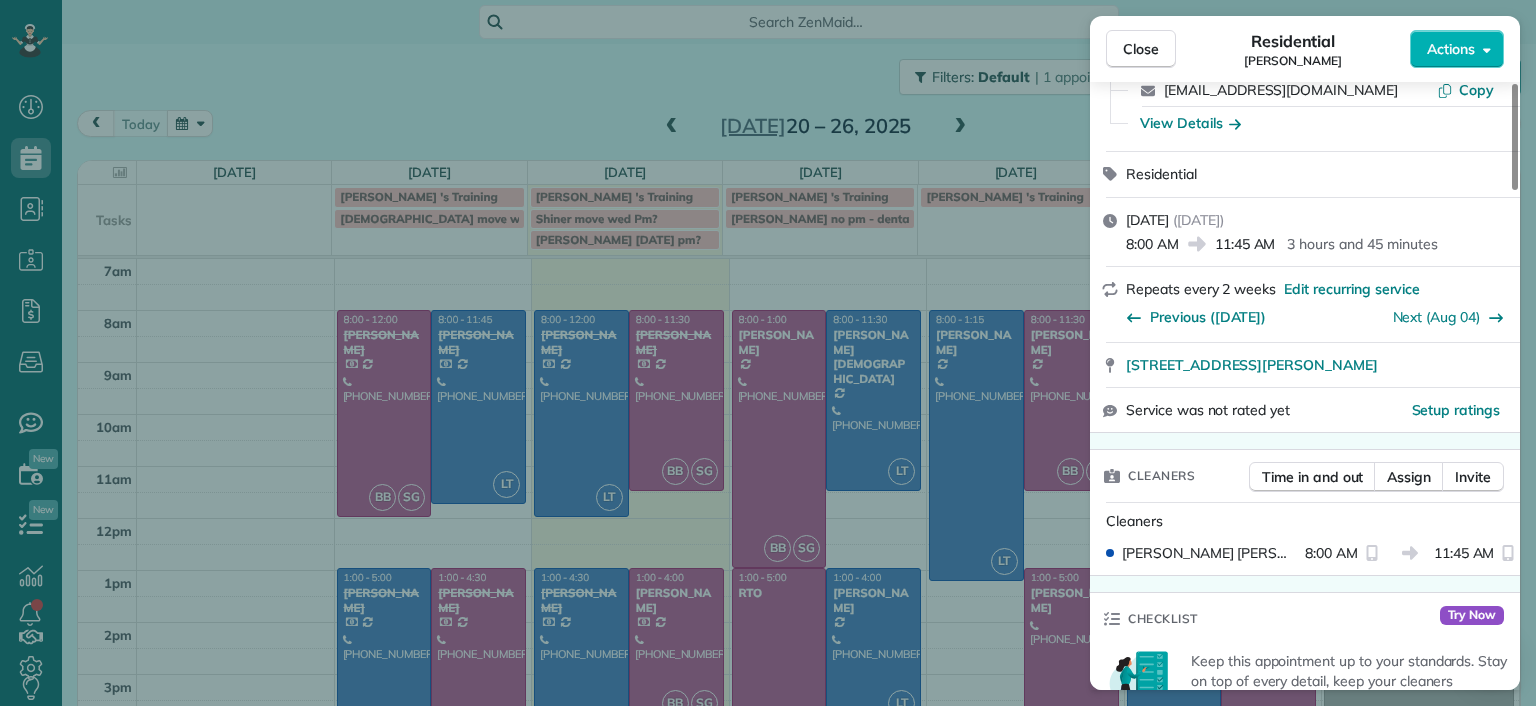 click on "Close Residential Chris Seamon Actions Status Completed Chris Seamon · Open profile Mobile (804) 349-4891 Chris Seamon Copy Mobile (561) 596-1335 Regan Spurlock Copy regan.spurlock@gmail.com Copy home@28solutions.com Copy View Details Residential Monday, July 21, 2025 ( yesterday ) 8:00 AM 11:45 AM 3 hours and 45 minutes Repeats every 2 weeks Edit recurring service Previous (Jul 07) Next (Aug 04) 2329 Farrand Drive Henrico VA 23231 Service was not rated yet Setup ratings Cleaners Time in and out Assign Invite Cleaners Laura   Thaller 8:00 AM 11:45 AM Checklist Try Now Keep this appointment up to your standards. Stay on top of every detail, keep your cleaners organised, and your client happy. Assign a checklist Watch a 5 min demo Billing Billing actions Price $192.00 Overcharge $0.00 Discount $0.00 Coupon discount - Primary tax - Secondary tax - Total appointment price $192.00 Tips collected New feature! $0.00 Paid by card Total including tip $192.00 Get paid online in no-time! Charge customer credit card - 5" at bounding box center (768, 353) 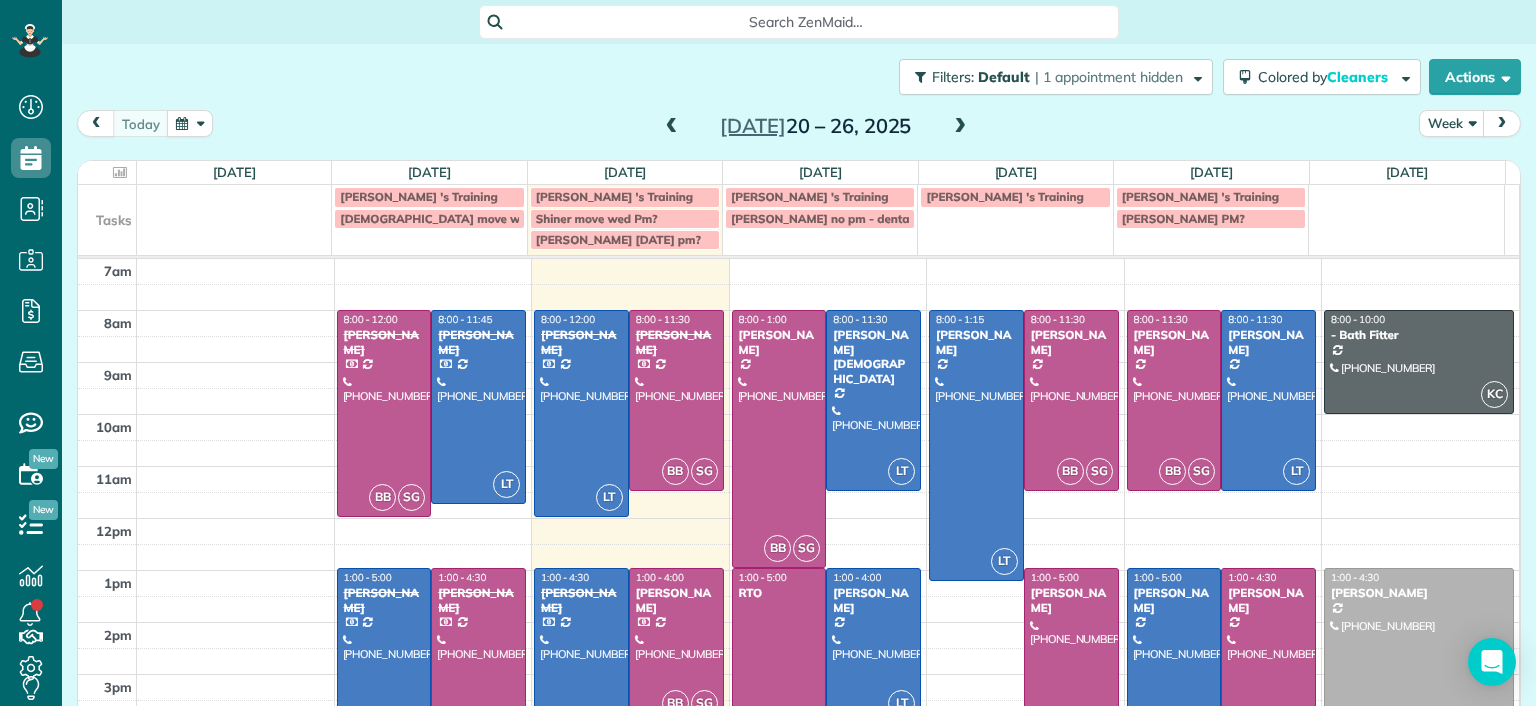 click at bounding box center [384, 671] 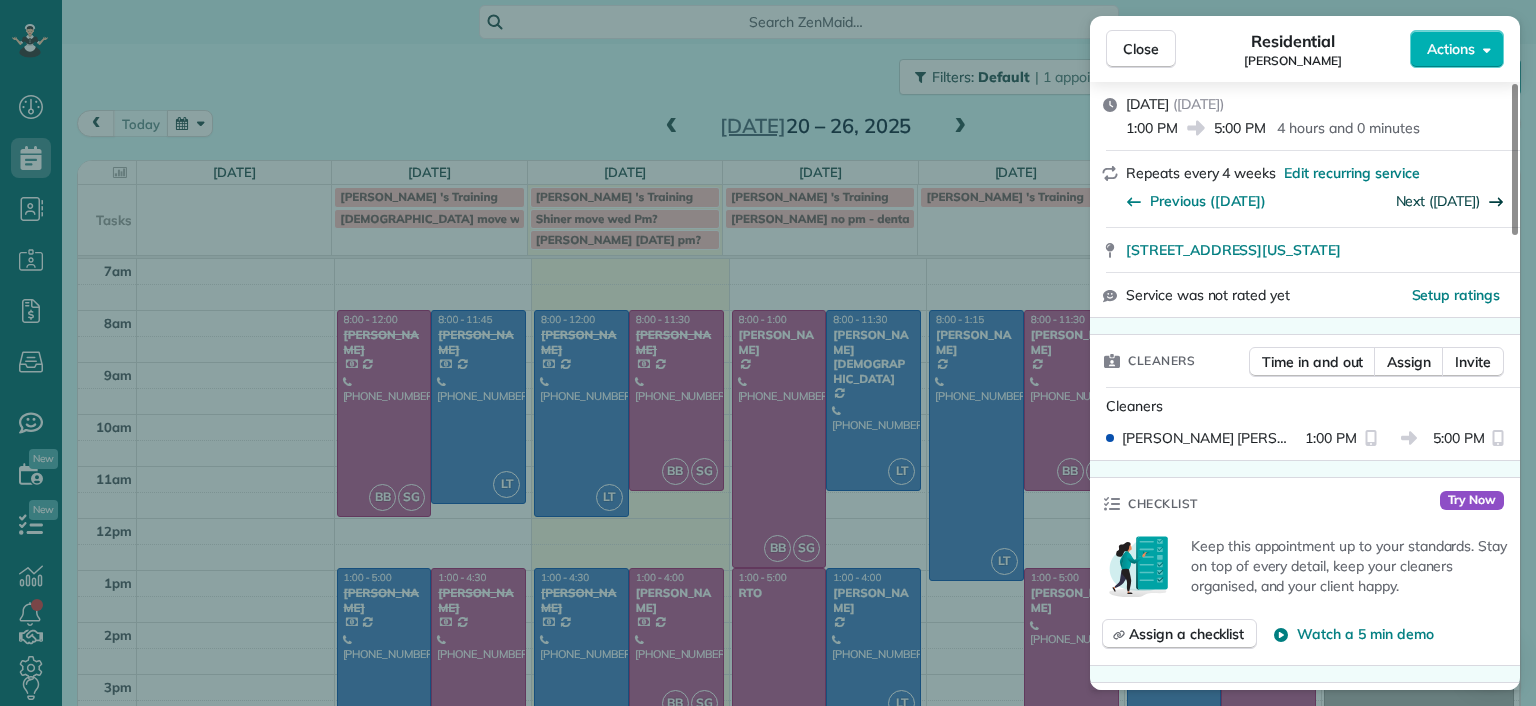scroll, scrollTop: 700, scrollLeft: 0, axis: vertical 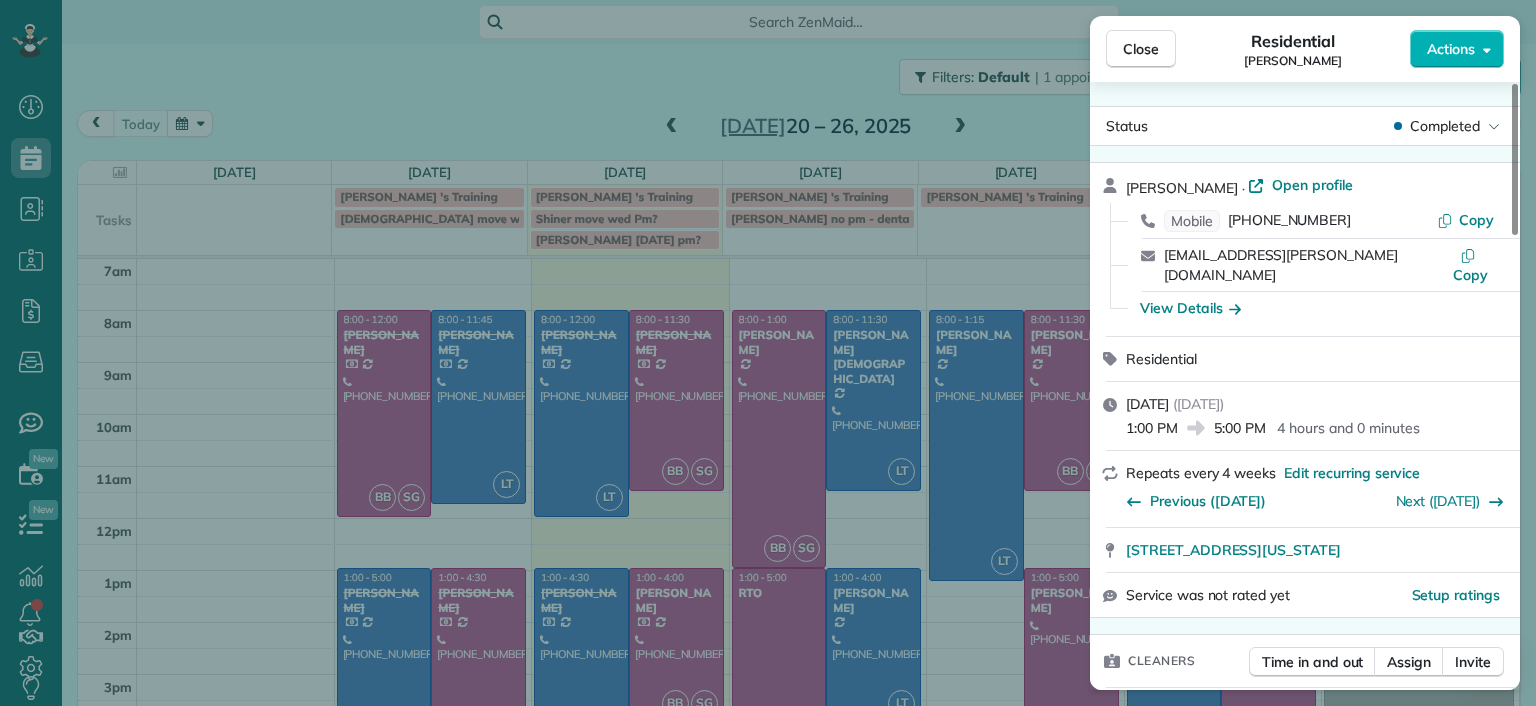 click on "Close Residential Emma Arata Actions Status Completed Emma Arata · Open profile Mobile (434) 249-0050 Copy emma.arata@gmail.com Copy View Details Residential Monday, July 21, 2025 ( yesterday ) 1:00 PM 5:00 PM 4 hours and 0 minutes Repeats every 4 weeks Edit recurring service Previous (Jun 27) Next (Aug 20) 3014 Noble Avenue Richmond Virginia 23222 Service was not rated yet Setup ratings Cleaners Time in and out Assign Invite Cleaners Laura   Thaller 1:00 PM 5:00 PM Checklist Try Now Keep this appointment up to your standards. Stay on top of every detail, keep your cleaners organised, and your client happy. Assign a checklist Watch a 5 min demo Billing Billing actions Price $210.00 Overcharge $0.00 Discount $0.00 Coupon discount - Primary tax - Secondary tax - Total appointment price $210.00 Tips collected New feature! $0.00 Paid by card Total including tip $210.00 Get paid online in no-time! Send an invoice and reward your cleaners with tips Charge customer credit card Appointment custom fields Man Hours -" at bounding box center (768, 353) 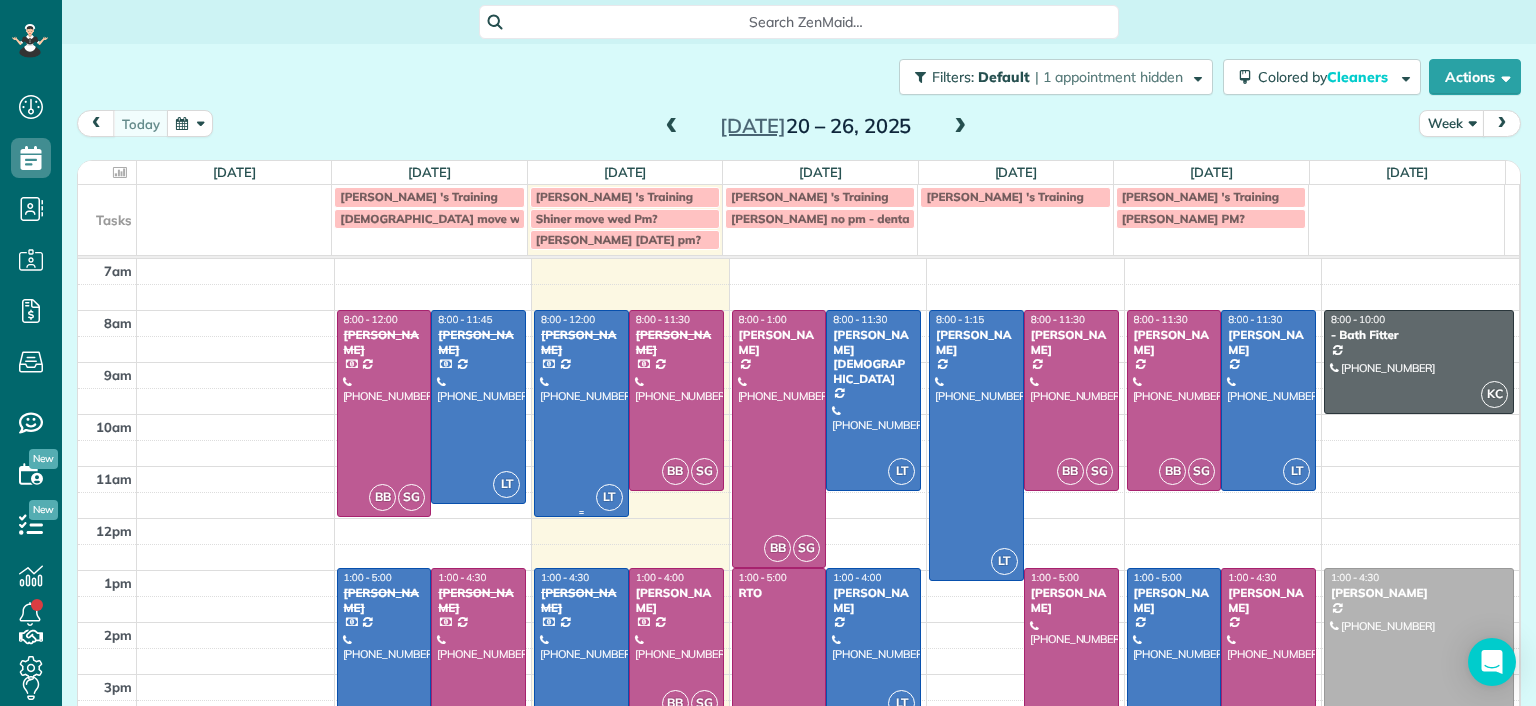 click at bounding box center [581, 413] 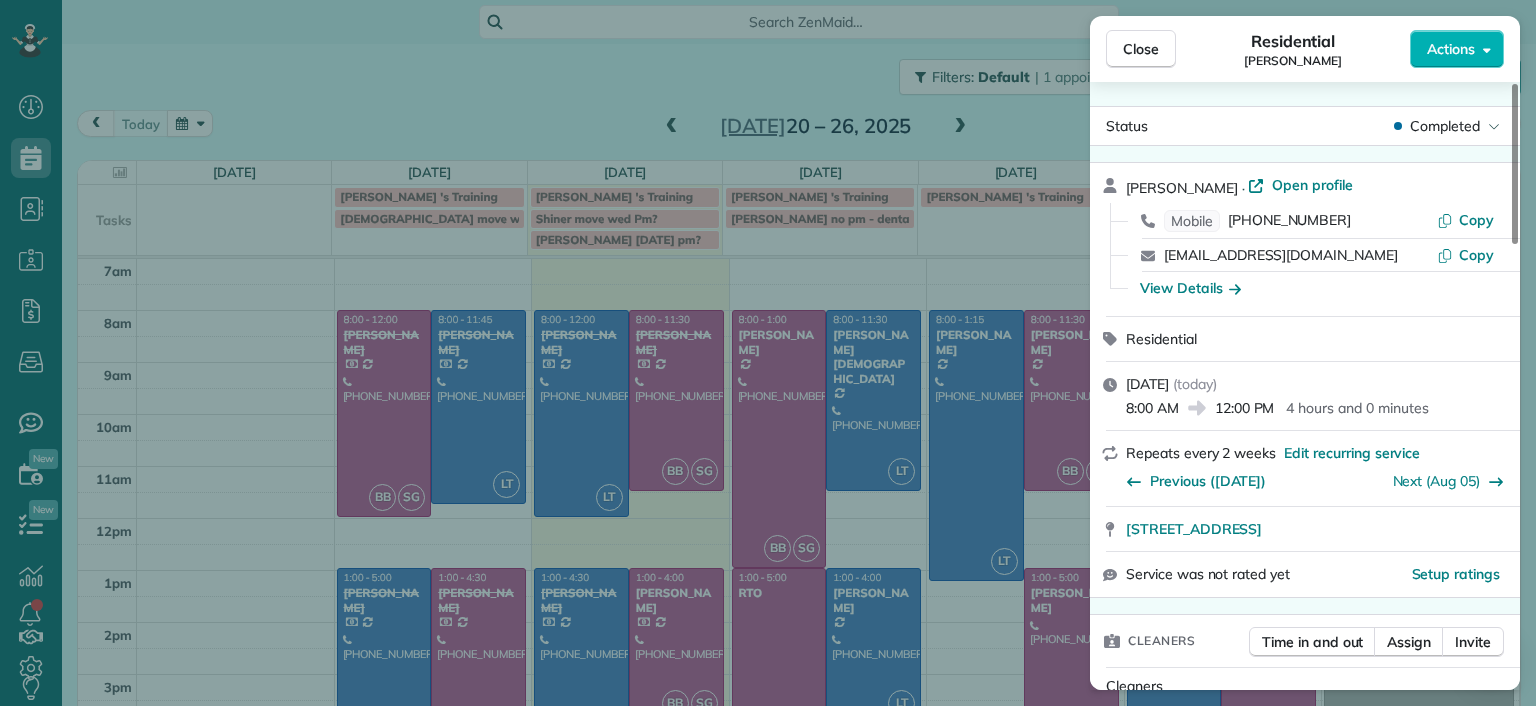 click on "Close Residential Hayley Morris Actions Status Completed Hayley Morris · Open profile Mobile (540) 908-0774 Copy hjhmorris@gmail.com Copy View Details Residential Tuesday, July 22, 2025 ( today ) 8:00 AM 12:00 PM 4 hours and 0 minutes Repeats every 2 weeks Edit recurring service Previous (Jul 08) Next (Aug 05) 5111 Forest Hill Avenue Richmond VA 23225 Service was not rated yet Setup ratings Cleaners Time in and out Assign Invite Cleaners Laura   Thaller 8:00 AM 12:00 PM Checklist Try Now Keep this appointment up to your standards. Stay on top of every detail, keep your cleaners organised, and your client happy. Assign a checklist Watch a 5 min demo Billing Billing actions Price $160.00 Overcharge $0.00 Discount $0.00 Coupon discount - Primary tax - Secondary tax - Total appointment price $160.00 Tips collected New feature! $0.00 Paid by card Total including tip $160.00 Get paid online in no-time! Send an invoice and reward your cleaners with tips Charge customer credit card Appointment custom fields 4 hours" at bounding box center (768, 353) 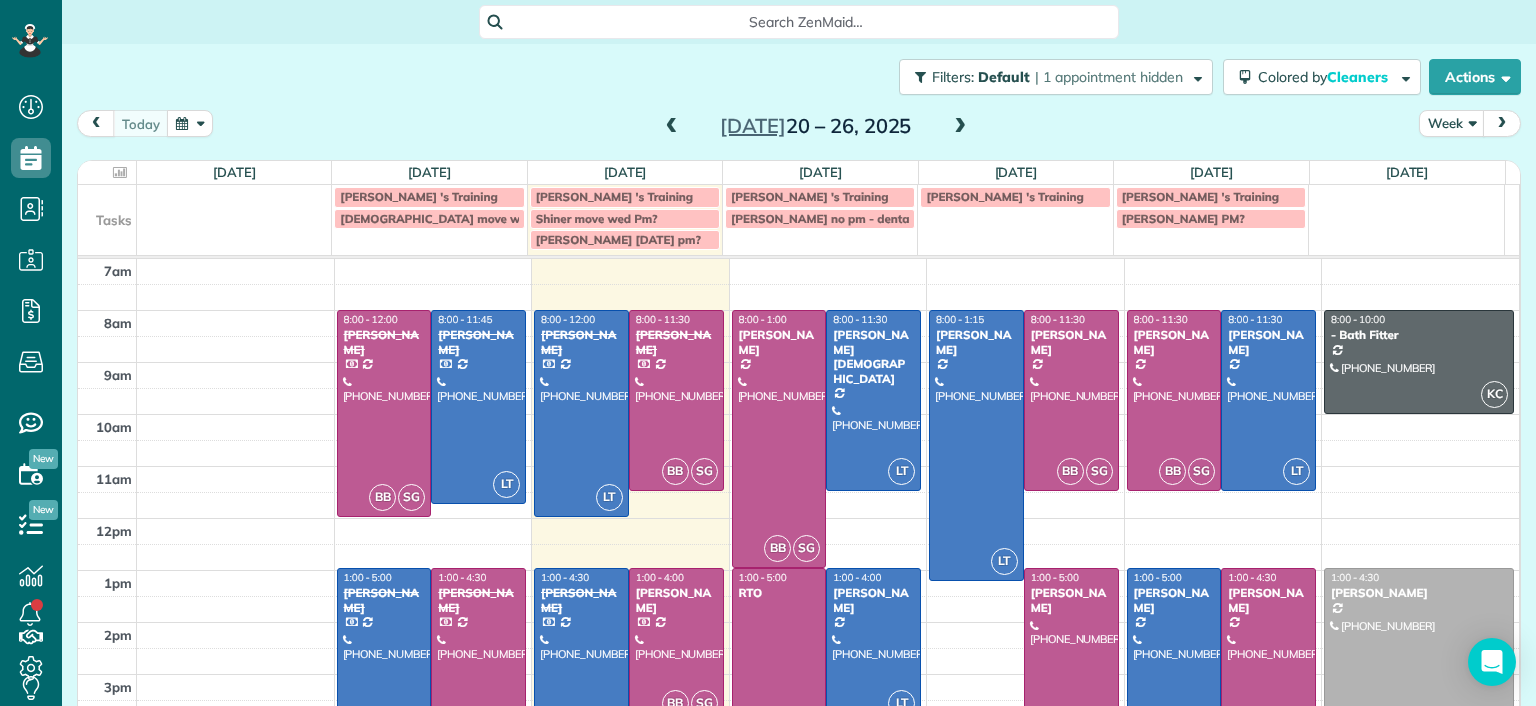 click at bounding box center (581, 658) 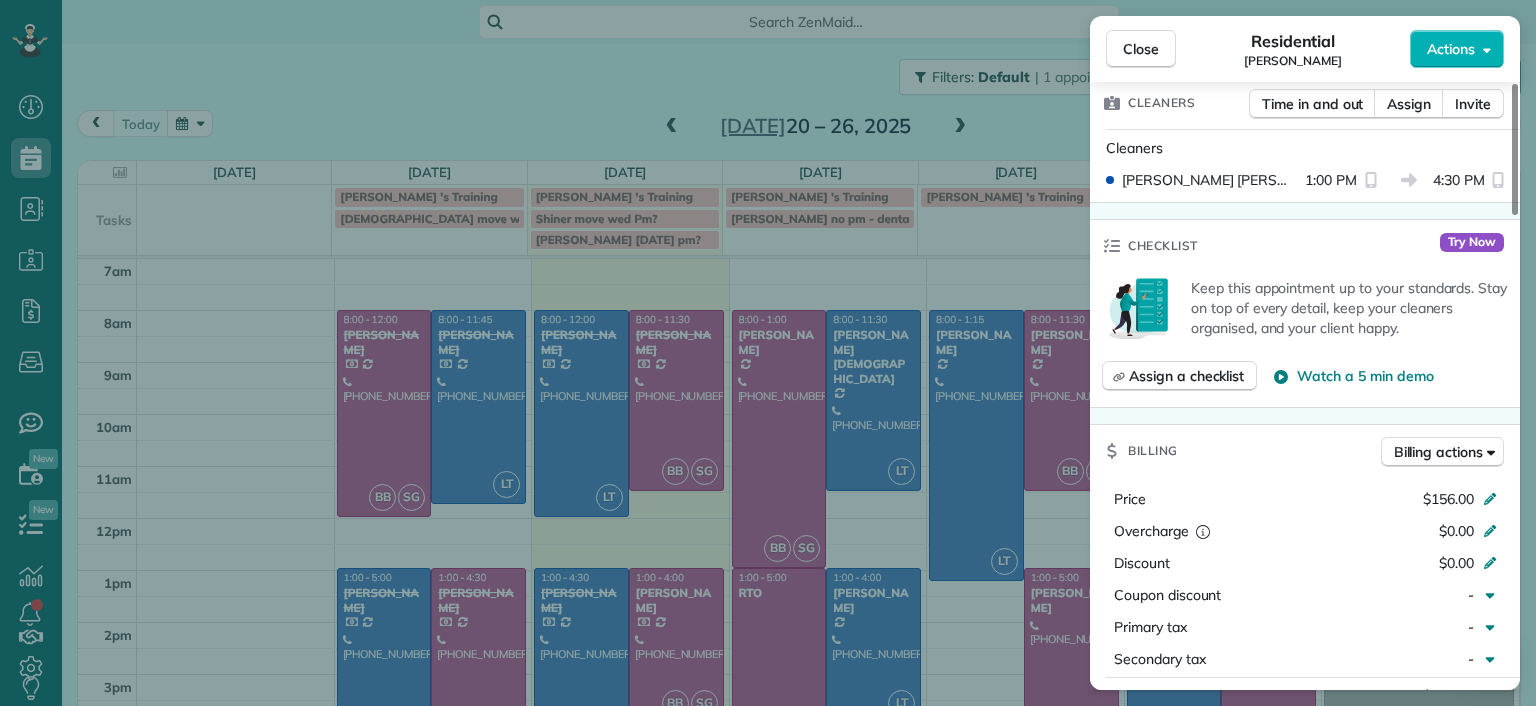 scroll, scrollTop: 600, scrollLeft: 0, axis: vertical 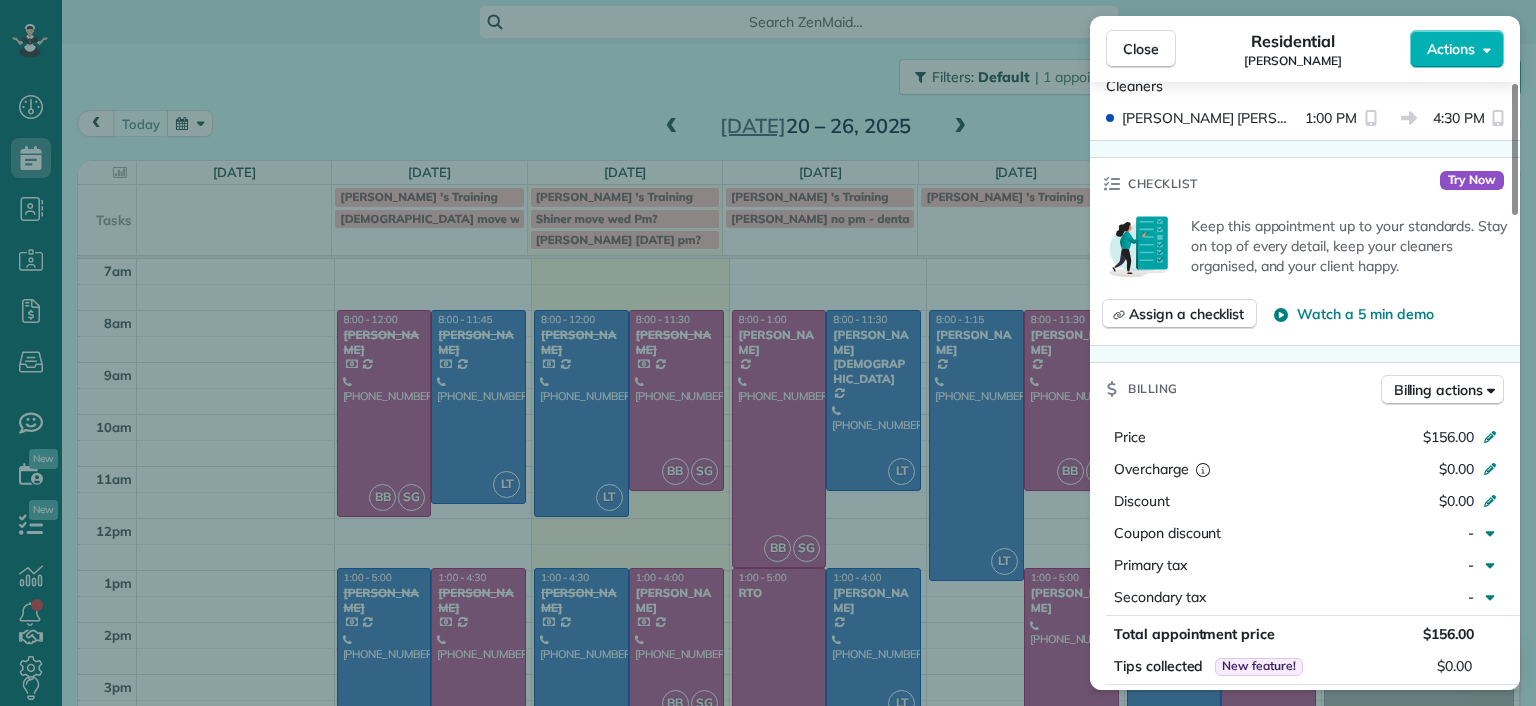 click on "Close Residential Molly Szkotak Actions Status Completed Molly Szkotak · Open profile Mobile (718) 501-4015 Copy mollyszkotak@gmail.com Copy View Details Residential Tuesday, July 22, 2025 ( today ) 1:00 PM 4:30 PM 3 hours and 30 minutes Repeats every 2 weeks Edit recurring service Previous (Jul 08) Next (Aug 05) 3506 Hanover Avenue Richmond VA 23221 Service was not rated yet Setup ratings Cleaners Time in and out Assign Invite Cleaners Laura   Thaller 1:00 PM 4:30 PM Checklist Try Now Keep this appointment up to your standards. Stay on top of every detail, keep your cleaners organised, and your client happy. Assign a checklist Watch a 5 min demo Billing Billing actions Price $156.00 Overcharge $0.00 Discount $0.00 Coupon discount - Primary tax - Secondary tax - Total appointment price $156.00 Tips collected New feature! $0.00 Paid by card Total including tip $156.00 Get paid online in no-time! Send an invoice and reward your cleaners with tips Charge customer credit card Appointment custom fields Man Hours" at bounding box center [768, 353] 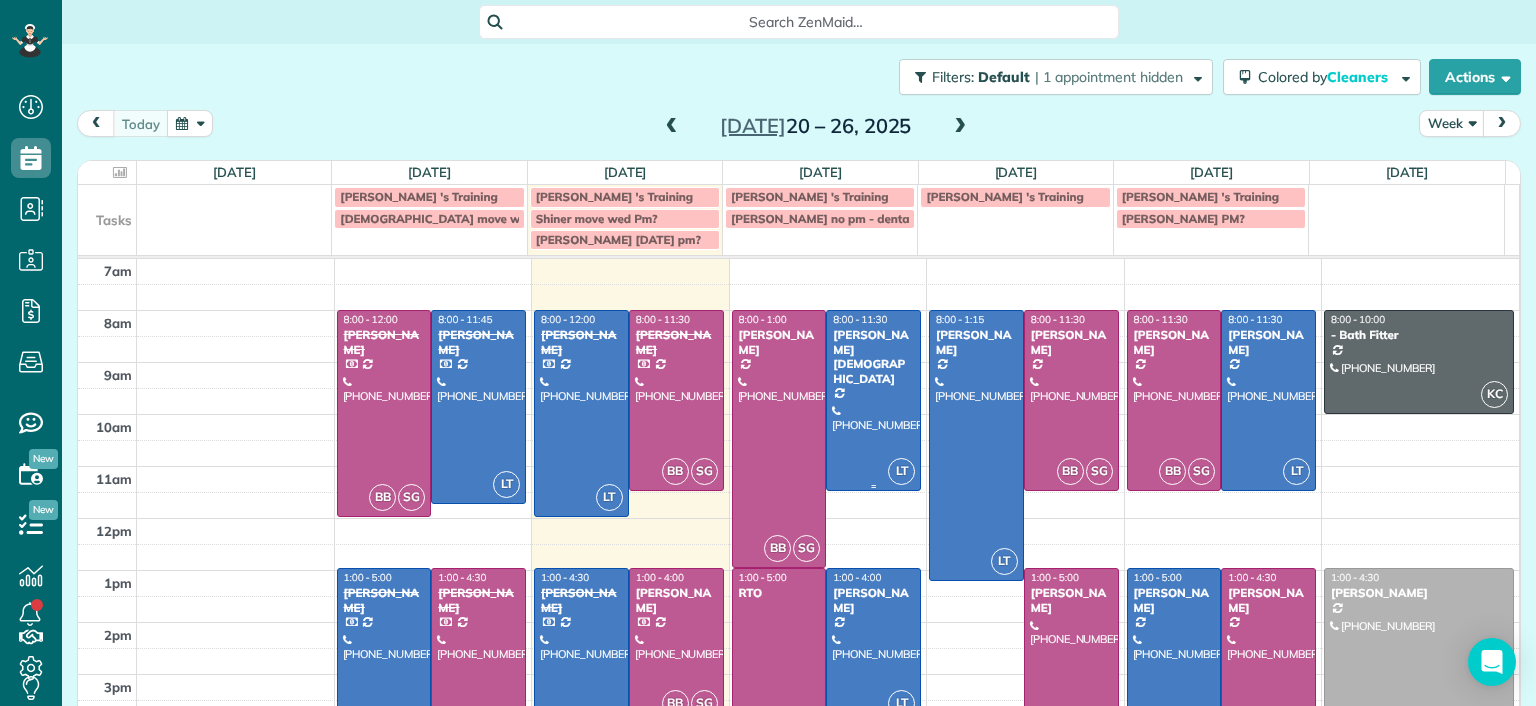 click at bounding box center [873, 400] 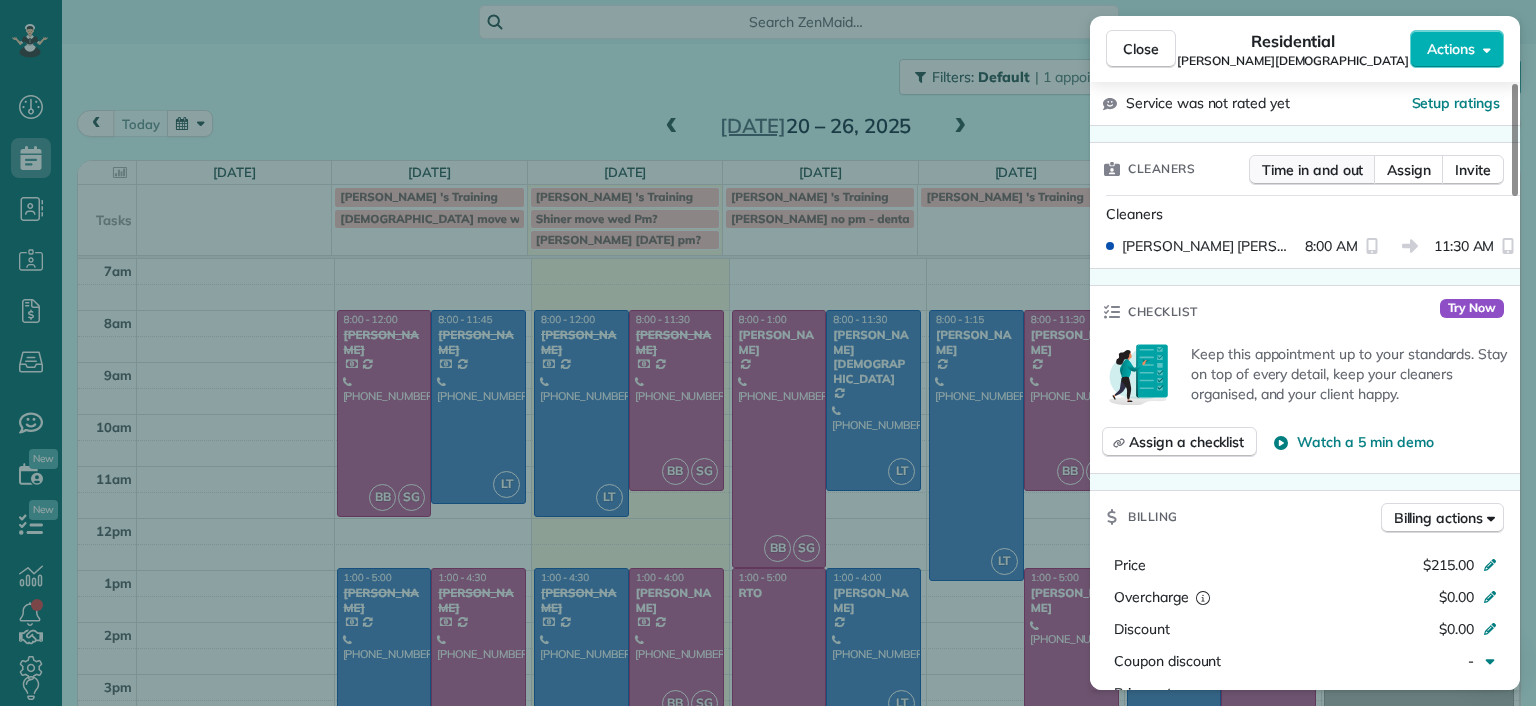 scroll, scrollTop: 500, scrollLeft: 0, axis: vertical 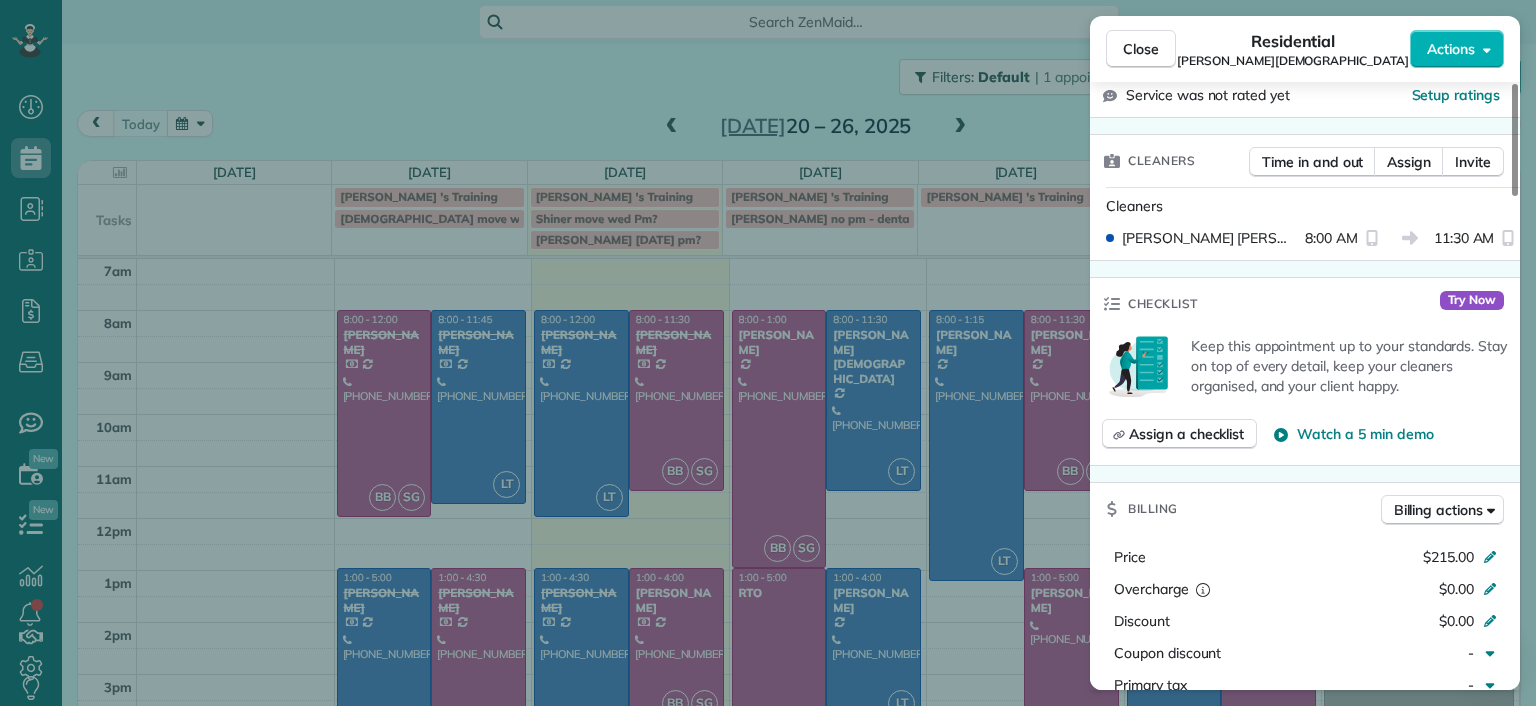 drag, startPoint x: 900, startPoint y: 655, endPoint x: 878, endPoint y: 649, distance: 22.803509 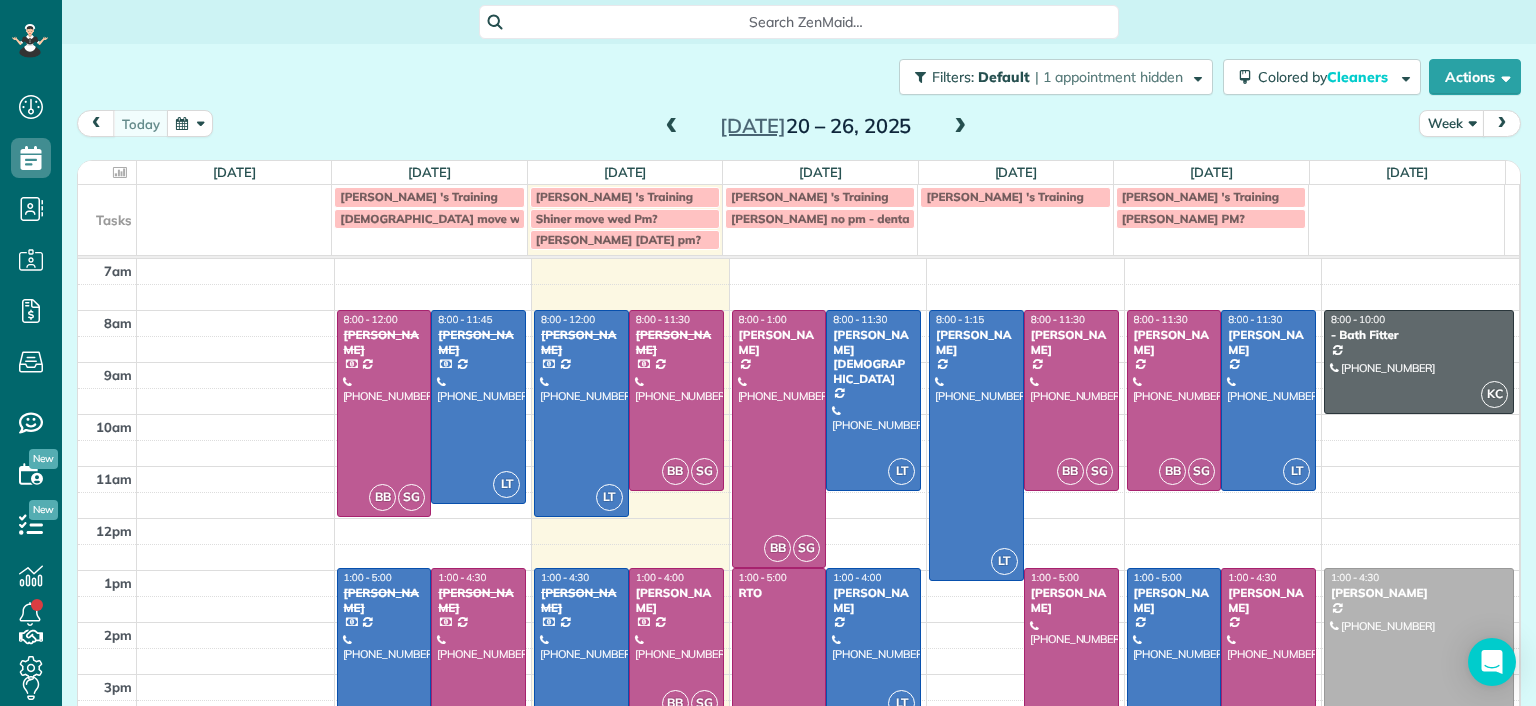 click at bounding box center [873, 645] 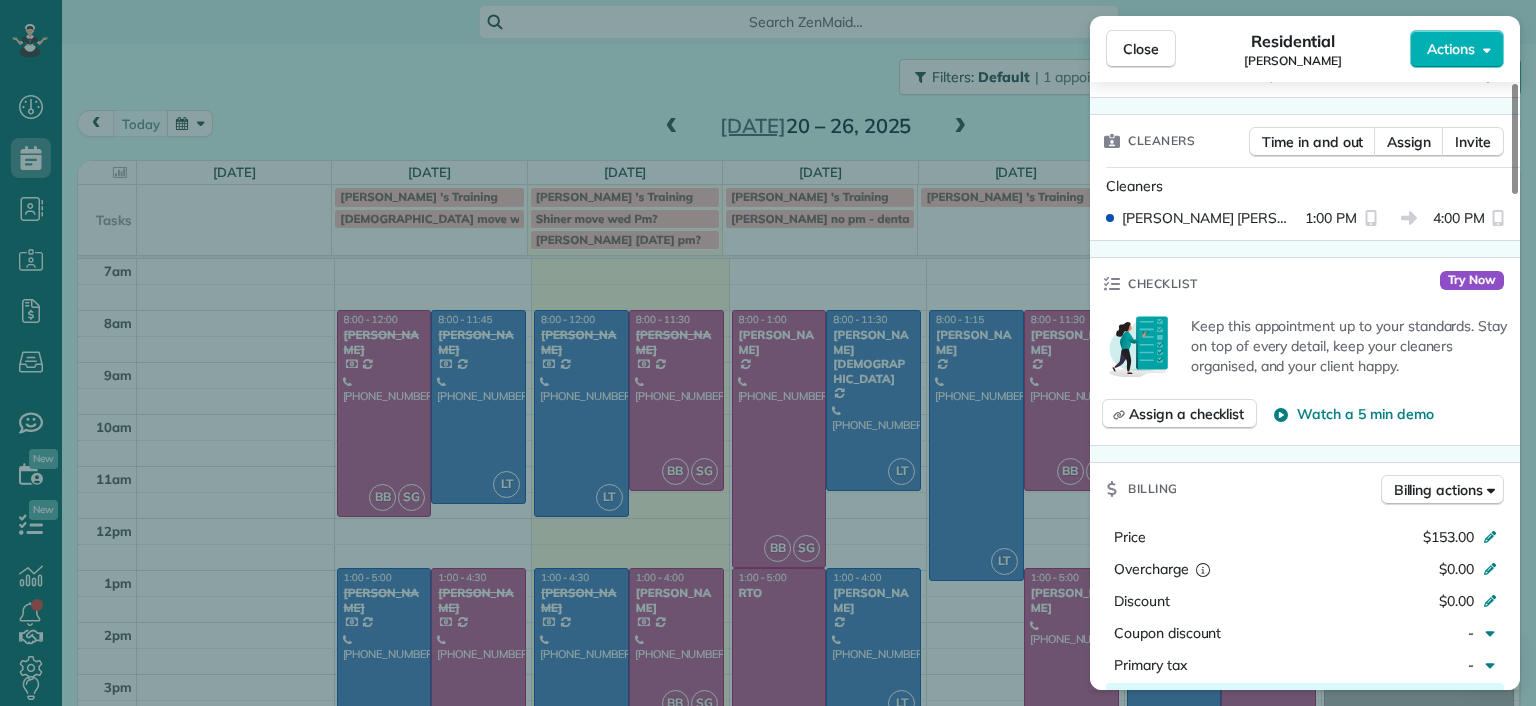 scroll, scrollTop: 525, scrollLeft: 0, axis: vertical 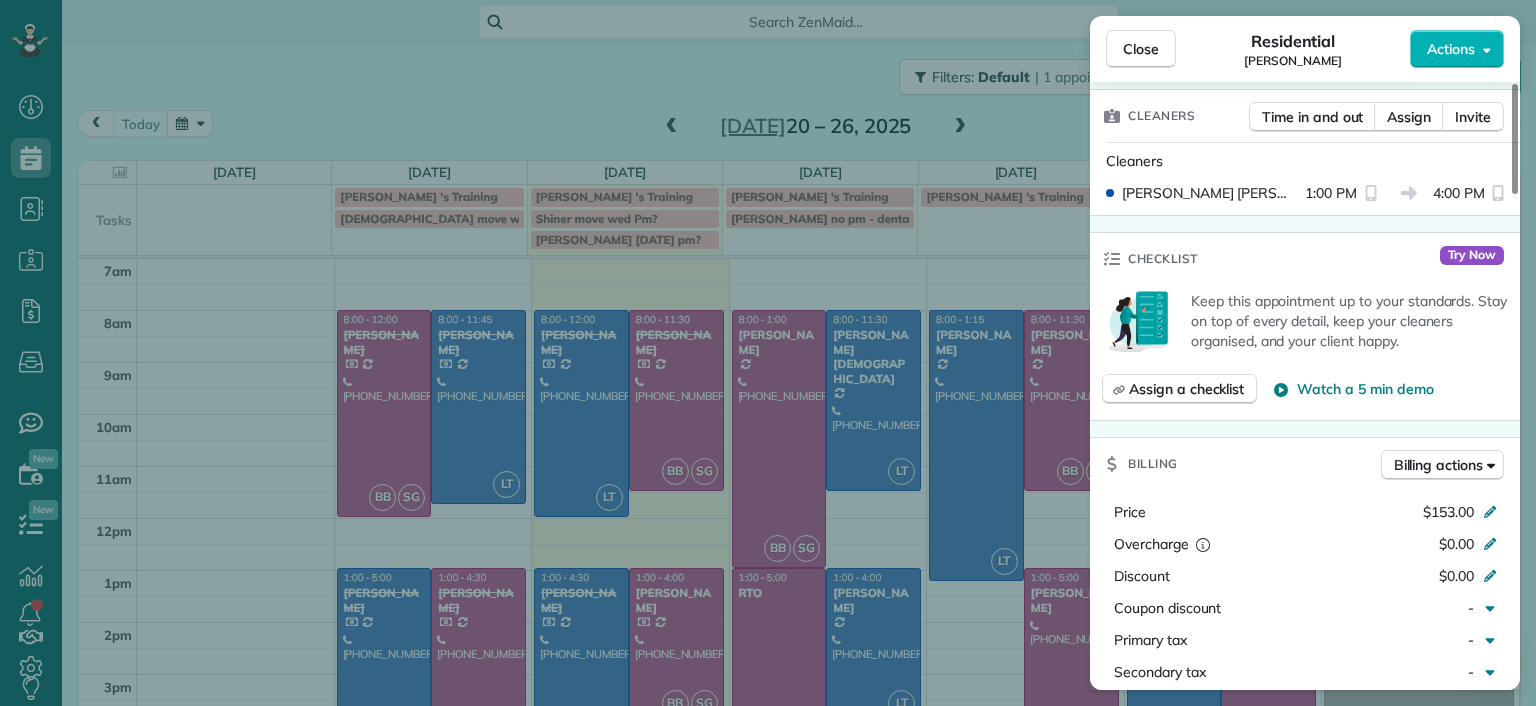 click on "Close Residential Karen Shiner Actions Status Active Karen Shiner · Open profile Mobile (804) 539-3135 Copy kcshiner@gmail.com Copy View Details Residential Wednesday, July 23, 2025 ( tomorrow ) 1:00 PM 4:00 PM 3 hours and 0 minutes Repeats every 2 weeks Edit recurring service Previous (Jul 08) Next (Aug 05) 2611 Melbourne Drive Richmond VA 23225 Service was not rated yet Setup ratings Cleaners Time in and out Assign Invite Cleaners Laura   Thaller 1:00 PM 4:00 PM Checklist Try Now Keep this appointment up to your standards. Stay on top of every detail, keep your cleaners organised, and your client happy. Assign a checklist Watch a 5 min demo Billing Billing actions Price $153.00 Overcharge $0.00 Discount $0.00 Coupon discount - Primary tax - Secondary tax - Total appointment price $153.00 Tips collected New feature! $0.00 Unpaid Mark as paid Total including tip $153.00 Get paid online in no-time! Send an invoice and reward your cleaners with tips Charge customer credit card Appointment custom fields - Notes" at bounding box center [768, 353] 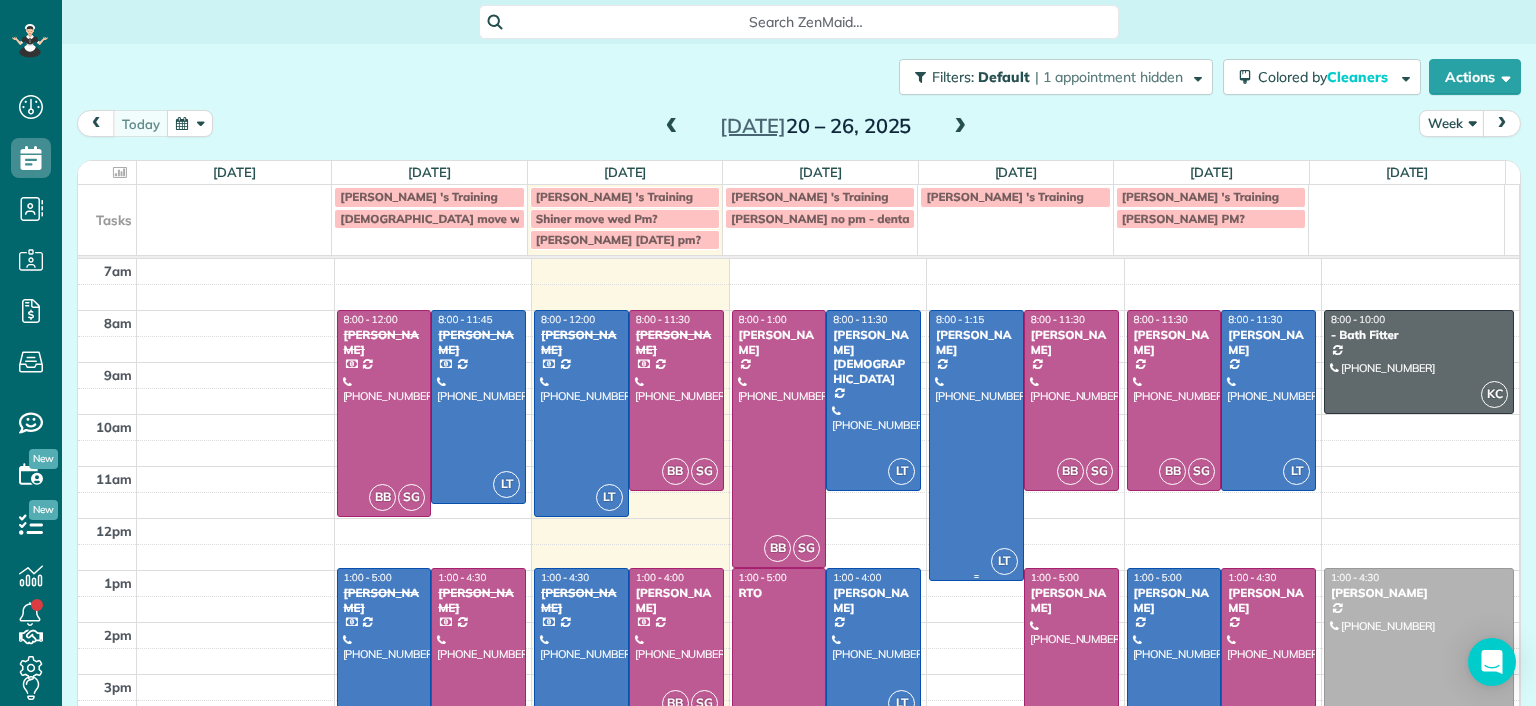 click at bounding box center [976, 445] 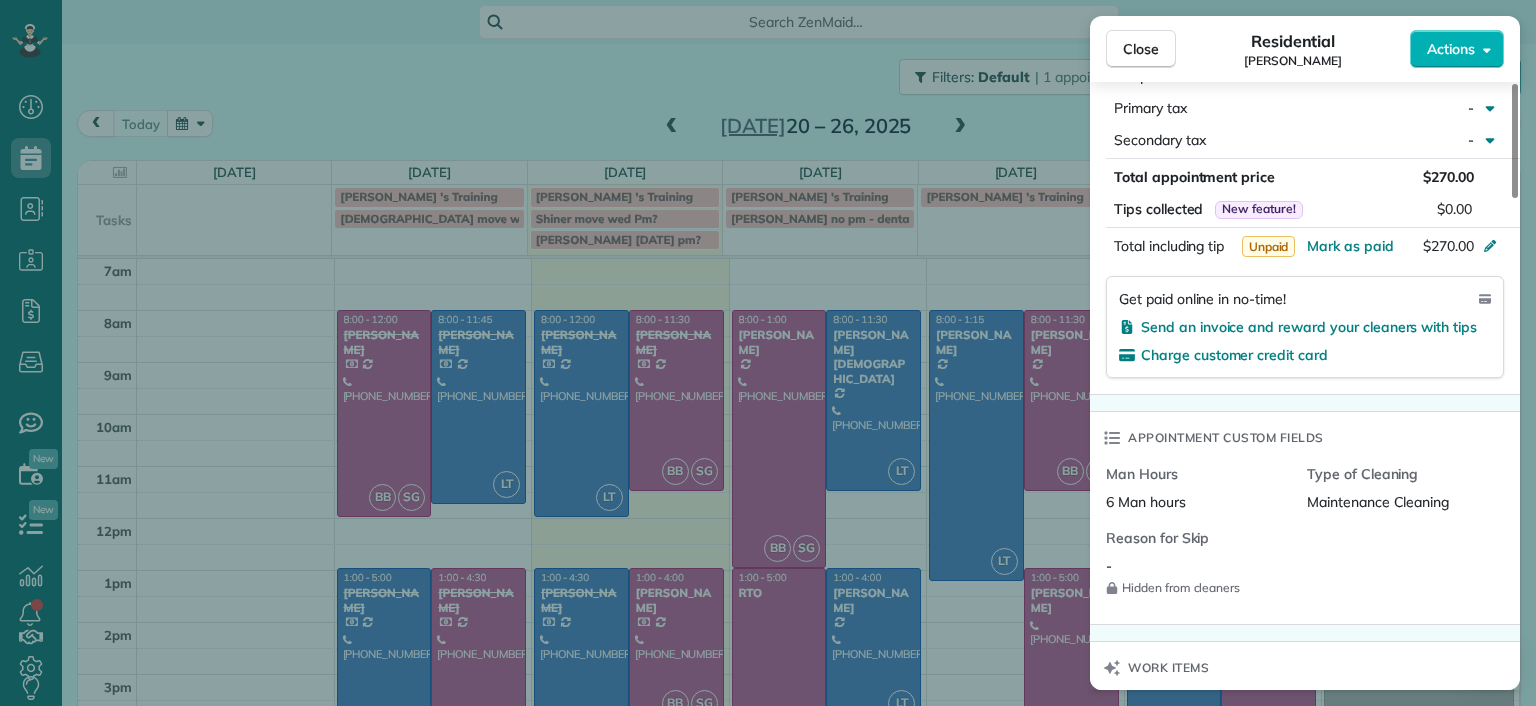 scroll, scrollTop: 800, scrollLeft: 0, axis: vertical 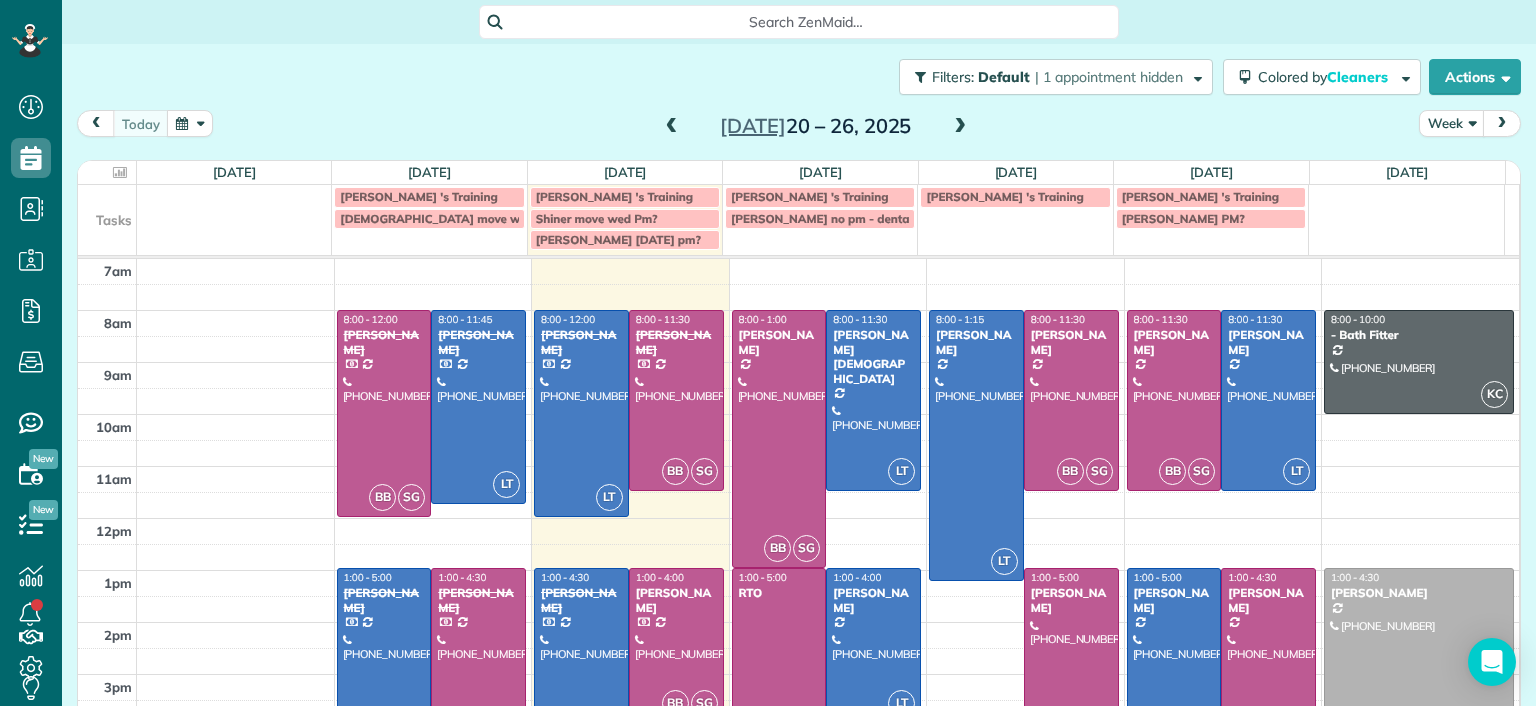 click on "Jul  20 – 26, 2025" at bounding box center (816, 126) 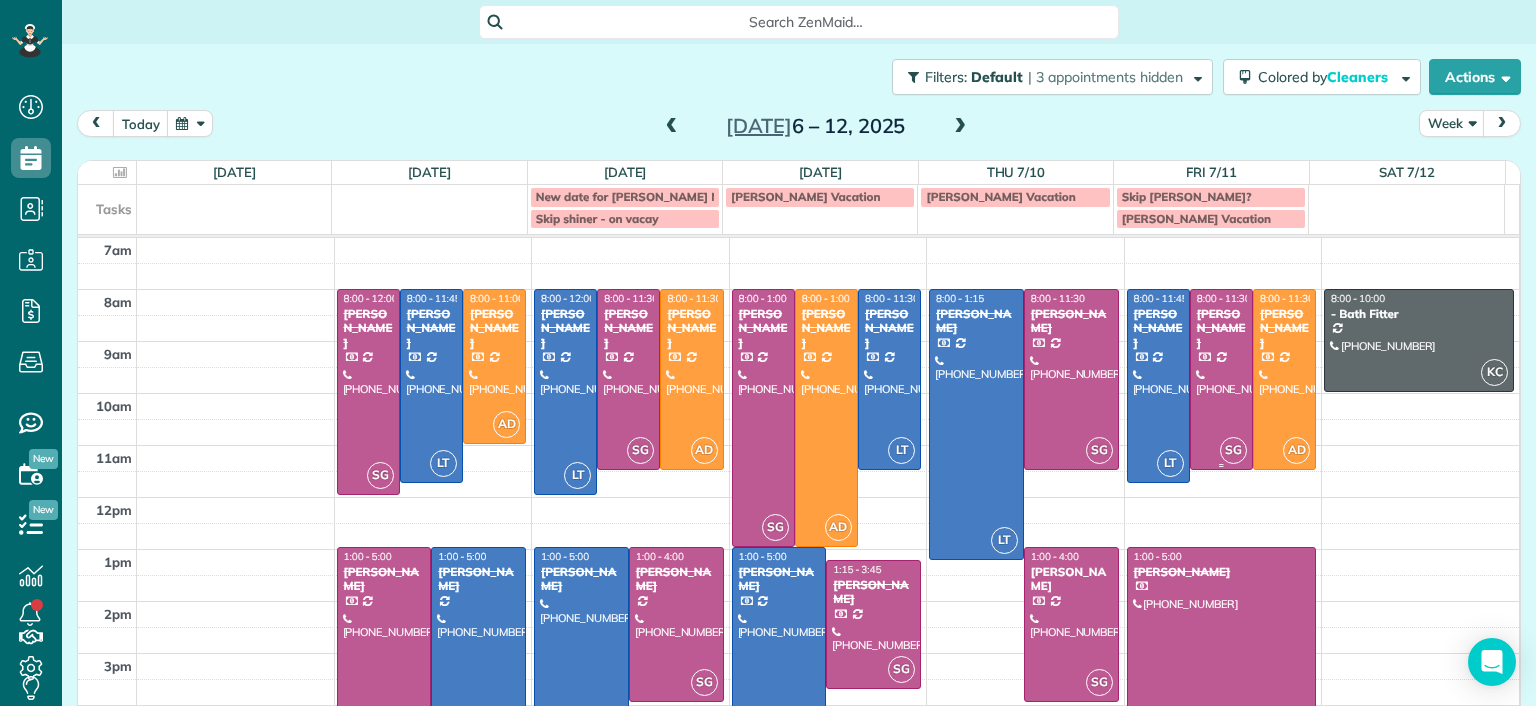 click at bounding box center (1221, 379) 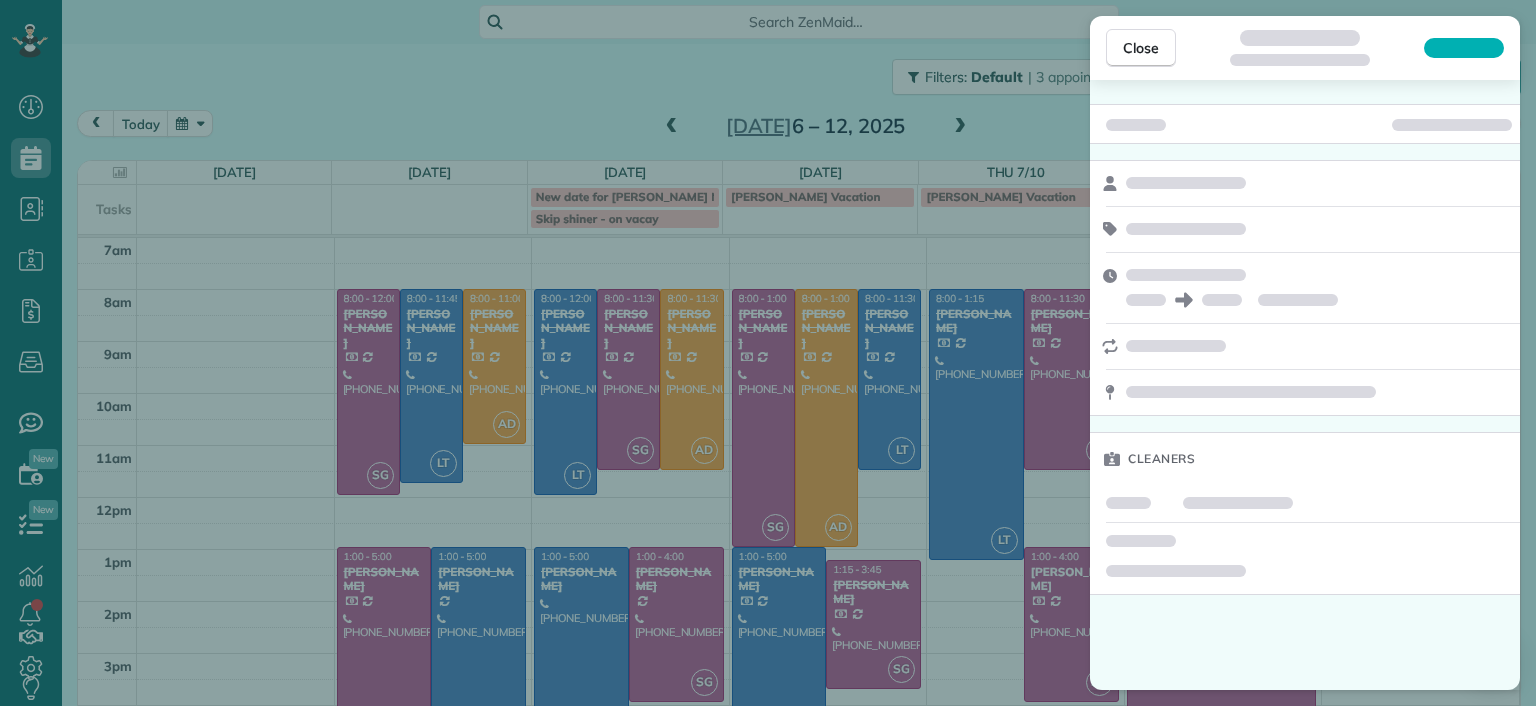 click on "Close   Cleaners" at bounding box center [768, 353] 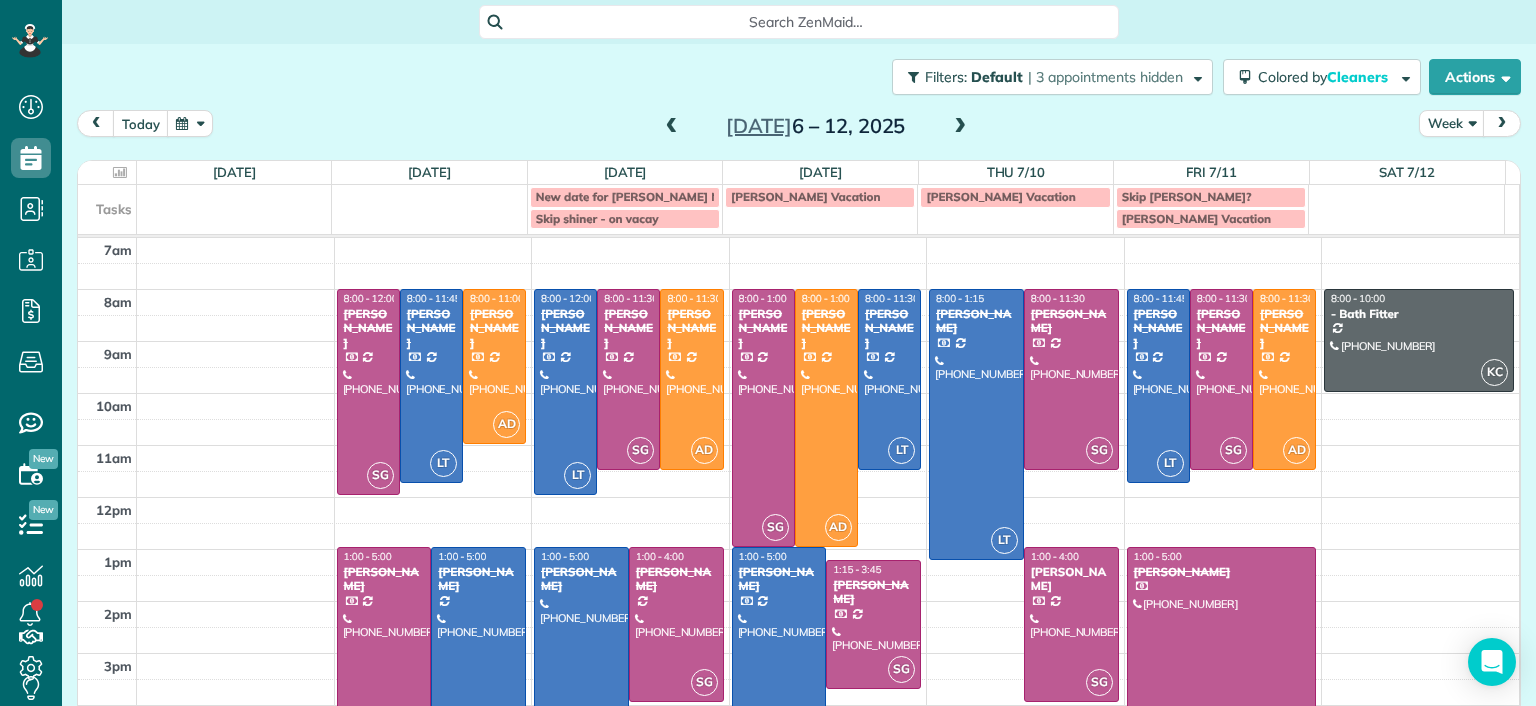 click at bounding box center (960, 127) 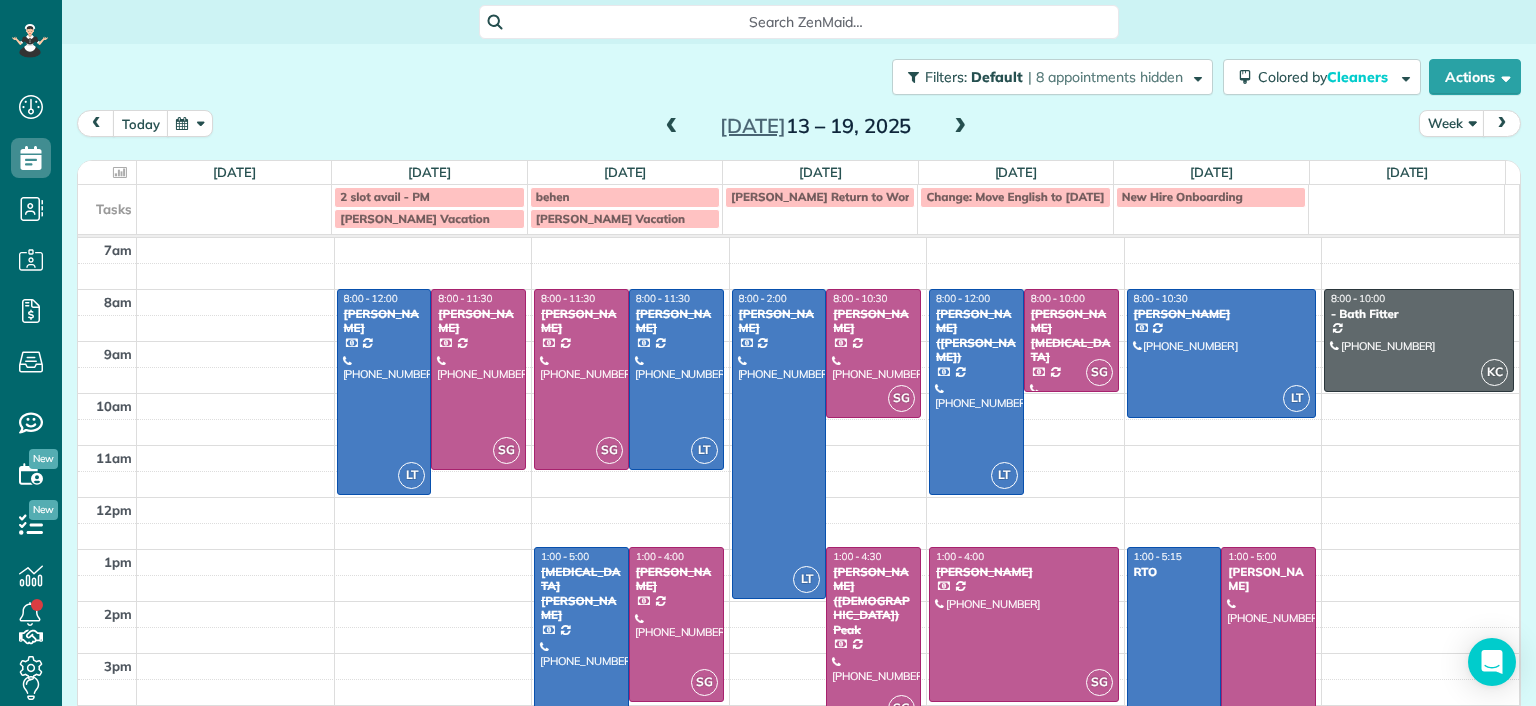 click at bounding box center (1268, 650) 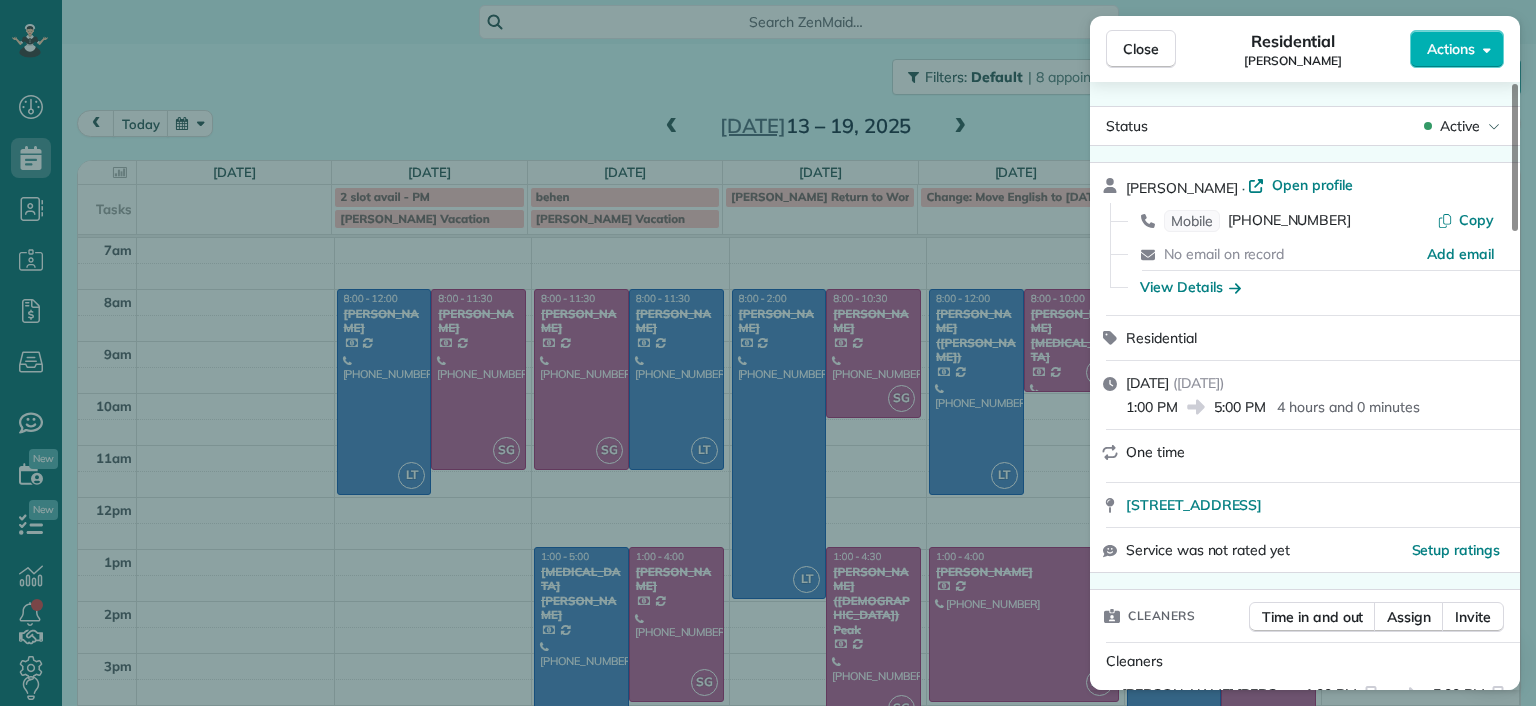 click on "Close Residential Lila Jenkins Actions Status Active Lila Jenkins · Open profile Mobile (301) 357-4299 Copy No email on record Add email View Details Residential Friday, July 18, 2025 ( 4 days ago ) 1:00 PM 5:00 PM 4 hours and 0 minutes One time 109 North Juniper Avenue Highland Springs VA 23075 Service was not rated yet Setup ratings Cleaners Time in and out Assign Invite Cleaners Sophie   Gibbs 1:00 PM 5:00 PM Checklist Try Now Keep this appointment up to your standards. Stay on top of every detail, keep your cleaners organised, and your client happy. Assign a checklist Watch a 5 min demo Billing Billing actions Price $0.00 Overcharge $0.00 Discount $0.00 Coupon discount - Primary tax - Secondary tax - Total appointment price $0.00 Tips collected New feature! $0.00 Mark as paid Total including tip $0.00 Get paid online in no-time! Send an invoice and reward your cleaners with tips Charge customer credit card Appointment custom fields Man Hours 4 hours Type of Cleaning  - Reason for Skip - Work items Notes" at bounding box center [768, 353] 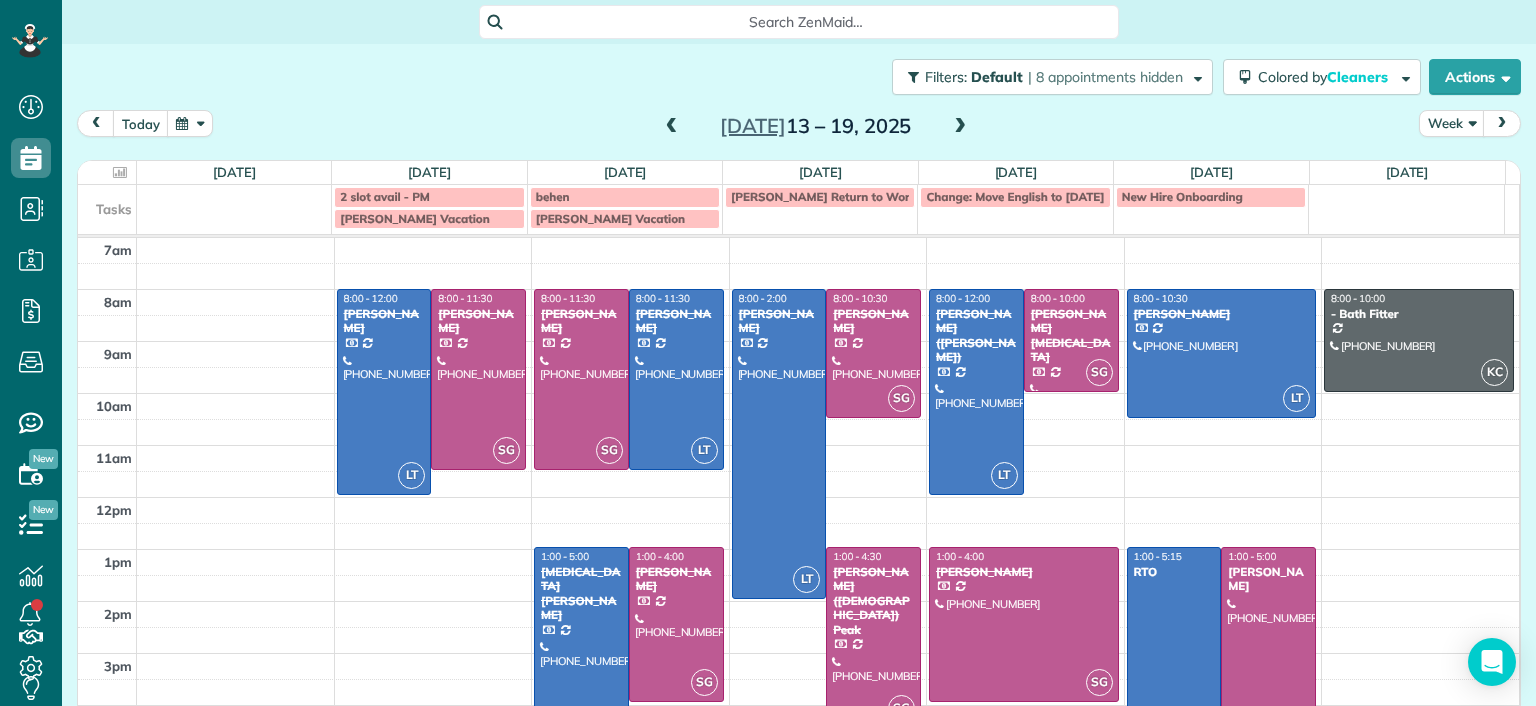 click at bounding box center (1268, 650) 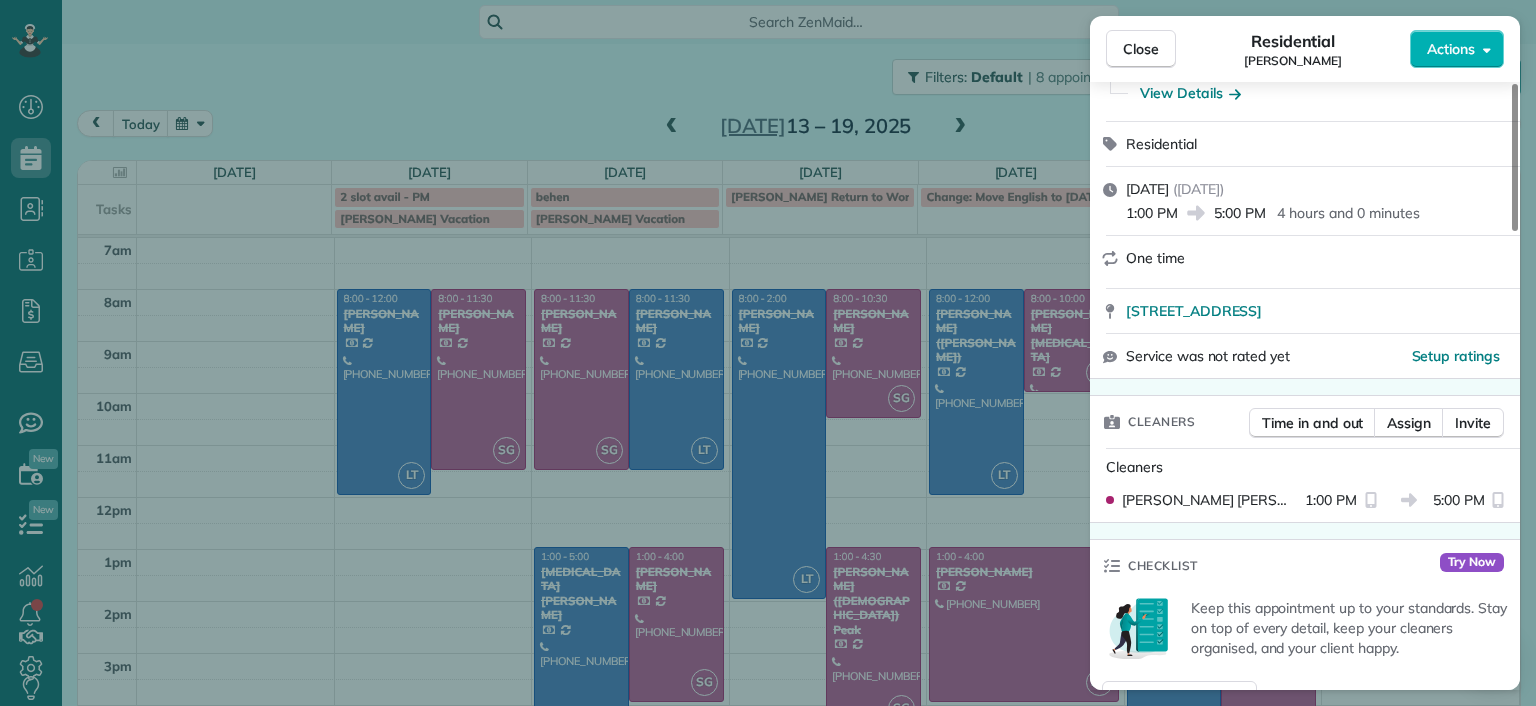 scroll, scrollTop: 500, scrollLeft: 0, axis: vertical 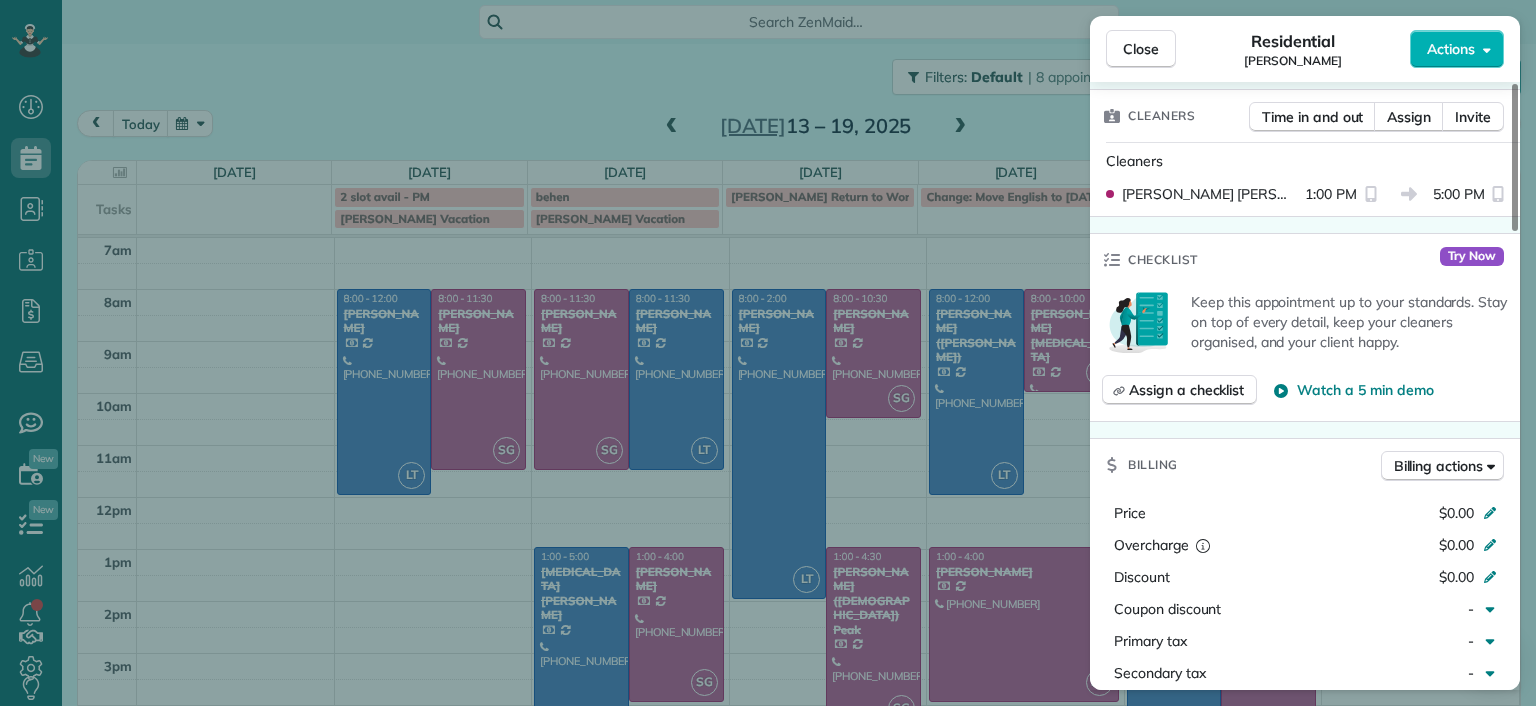 click on "Close Residential Lila Jenkins Actions Status Active Lila Jenkins · Open profile Mobile (301) 357-4299 Copy No email on record Add email View Details Residential Friday, July 18, 2025 ( 4 days ago ) 1:00 PM 5:00 PM 4 hours and 0 minutes One time 109 North Juniper Avenue Highland Springs VA 23075 Service was not rated yet Setup ratings Cleaners Time in and out Assign Invite Cleaners Sophie   Gibbs 1:00 PM 5:00 PM Checklist Try Now Keep this appointment up to your standards. Stay on top of every detail, keep your cleaners organised, and your client happy. Assign a checklist Watch a 5 min demo Billing Billing actions Price $0.00 Overcharge $0.00 Discount $0.00 Coupon discount - Primary tax - Secondary tax - Total appointment price $0.00 Tips collected New feature! $0.00 Mark as paid Total including tip $0.00 Get paid online in no-time! Send an invoice and reward your cleaners with tips Charge customer credit card Appointment custom fields Man Hours 4 hours Type of Cleaning  - Reason for Skip - Work items Notes" at bounding box center (768, 353) 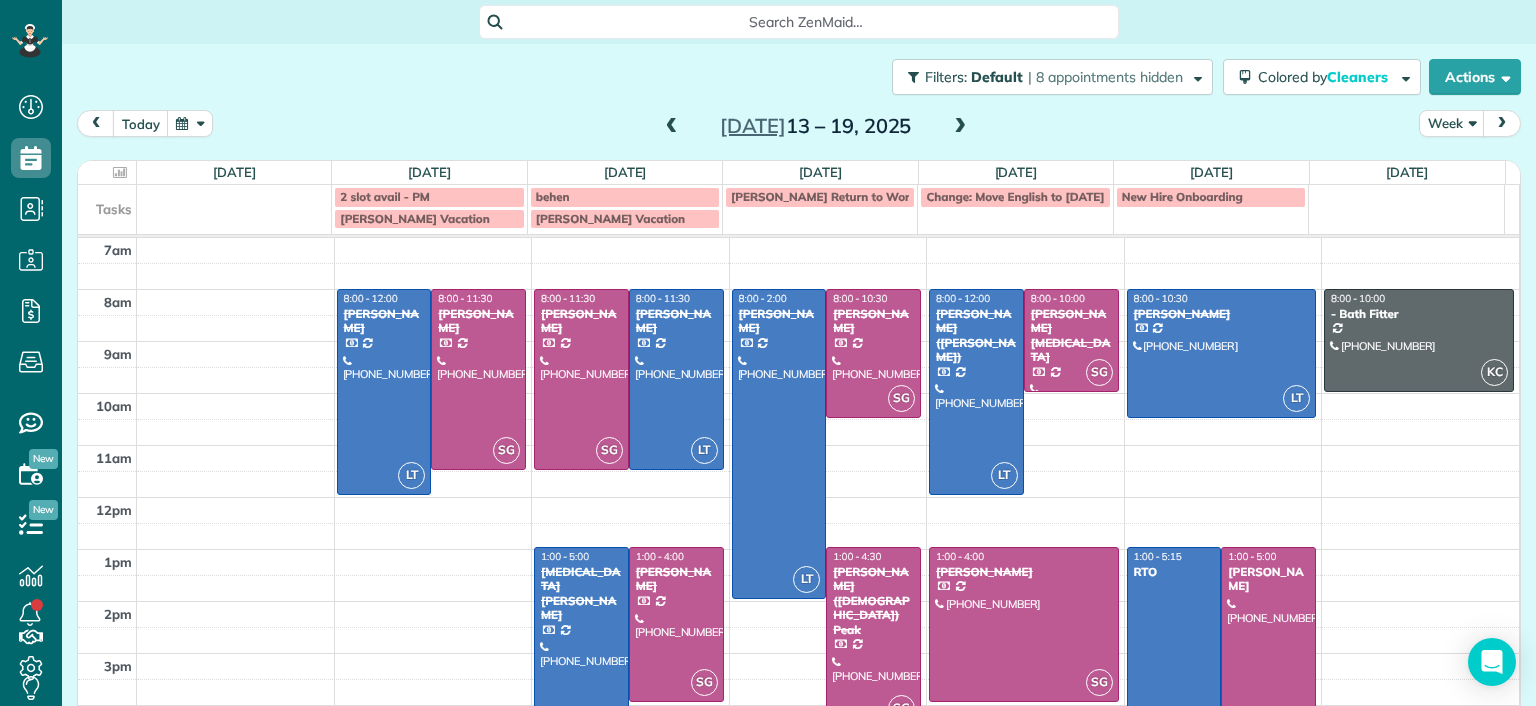 click at bounding box center (960, 127) 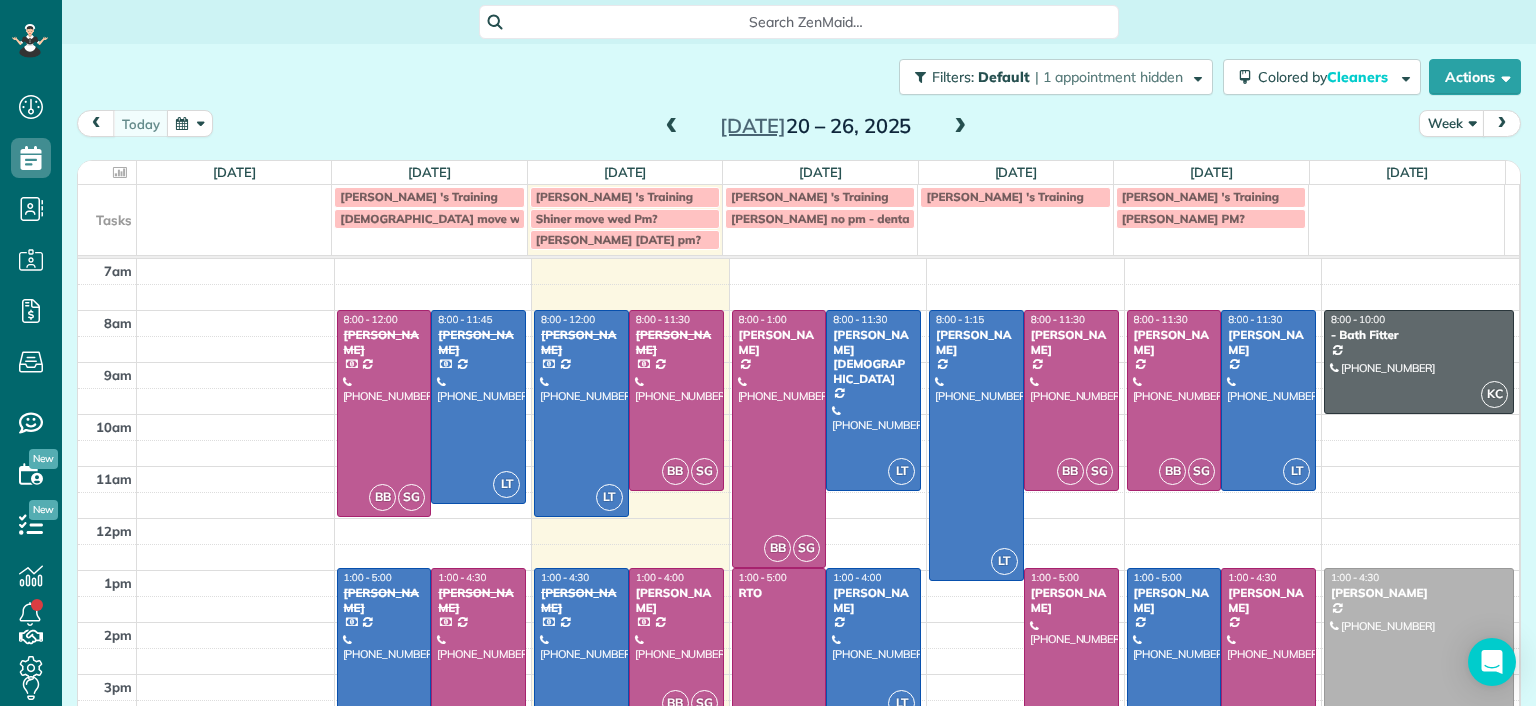 drag, startPoint x: 663, startPoint y: 129, endPoint x: 689, endPoint y: 99, distance: 39.698868 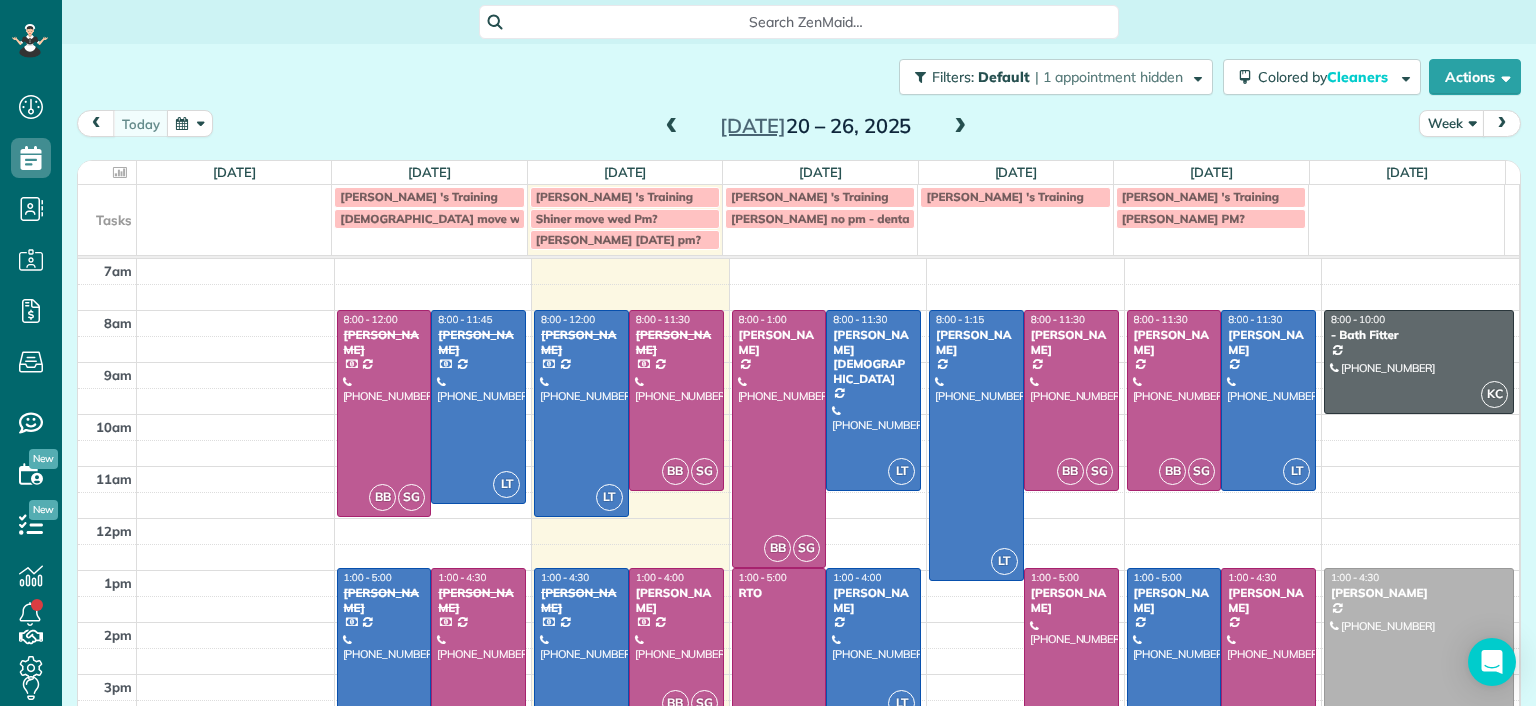 click on "Filters:   Default
|  1 appointment hidden
Colored by  Cleaners
Color by Cleaner
Color by Team
Color by Status
Color by Recurrence
Color by Paid/Unpaid
Filters  Default
Schedule Changes
Actions
Create Appointment
Create Task
Clock In/Out
Send Work Orders
Print Route Sheets
Today's Emails/Texts
View Metrics" at bounding box center (799, 355) 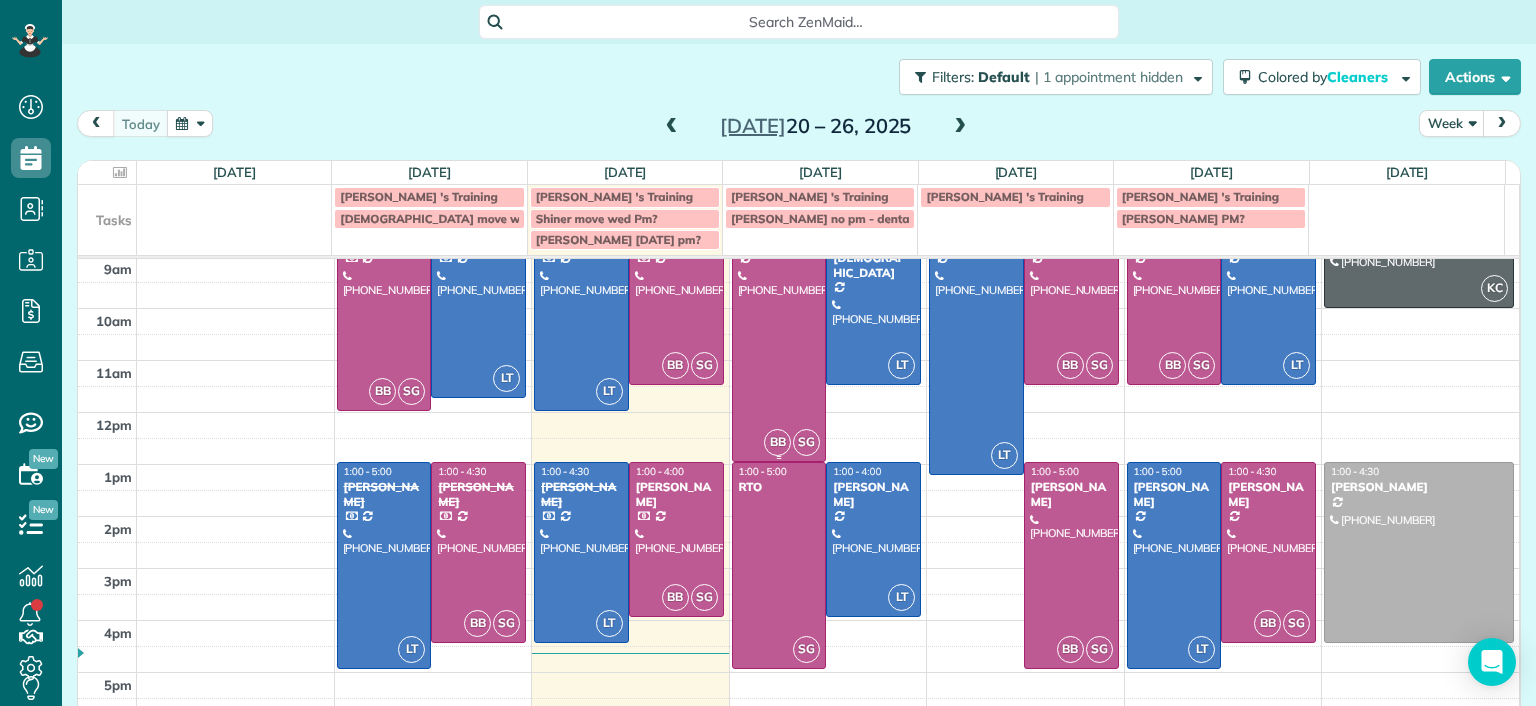 scroll, scrollTop: 115, scrollLeft: 0, axis: vertical 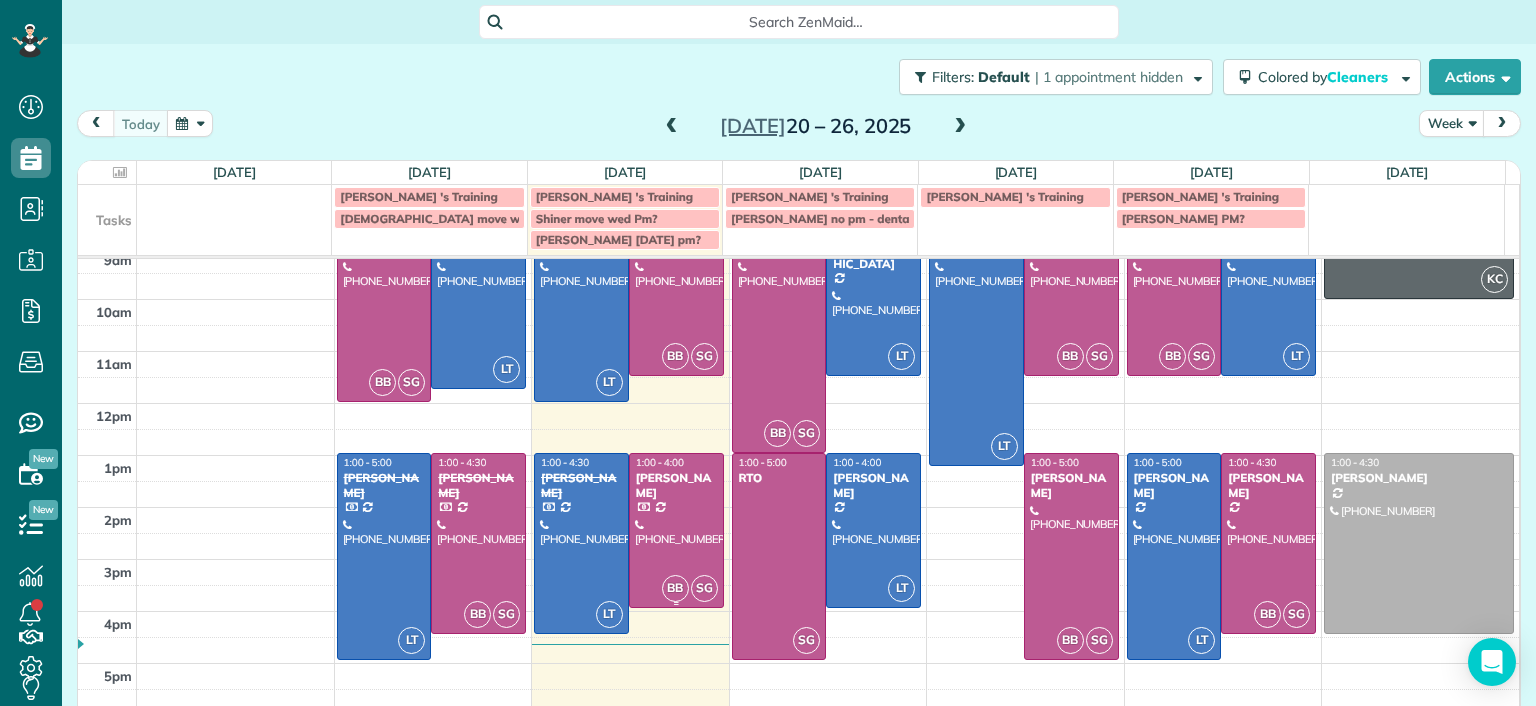 click at bounding box center [676, 530] 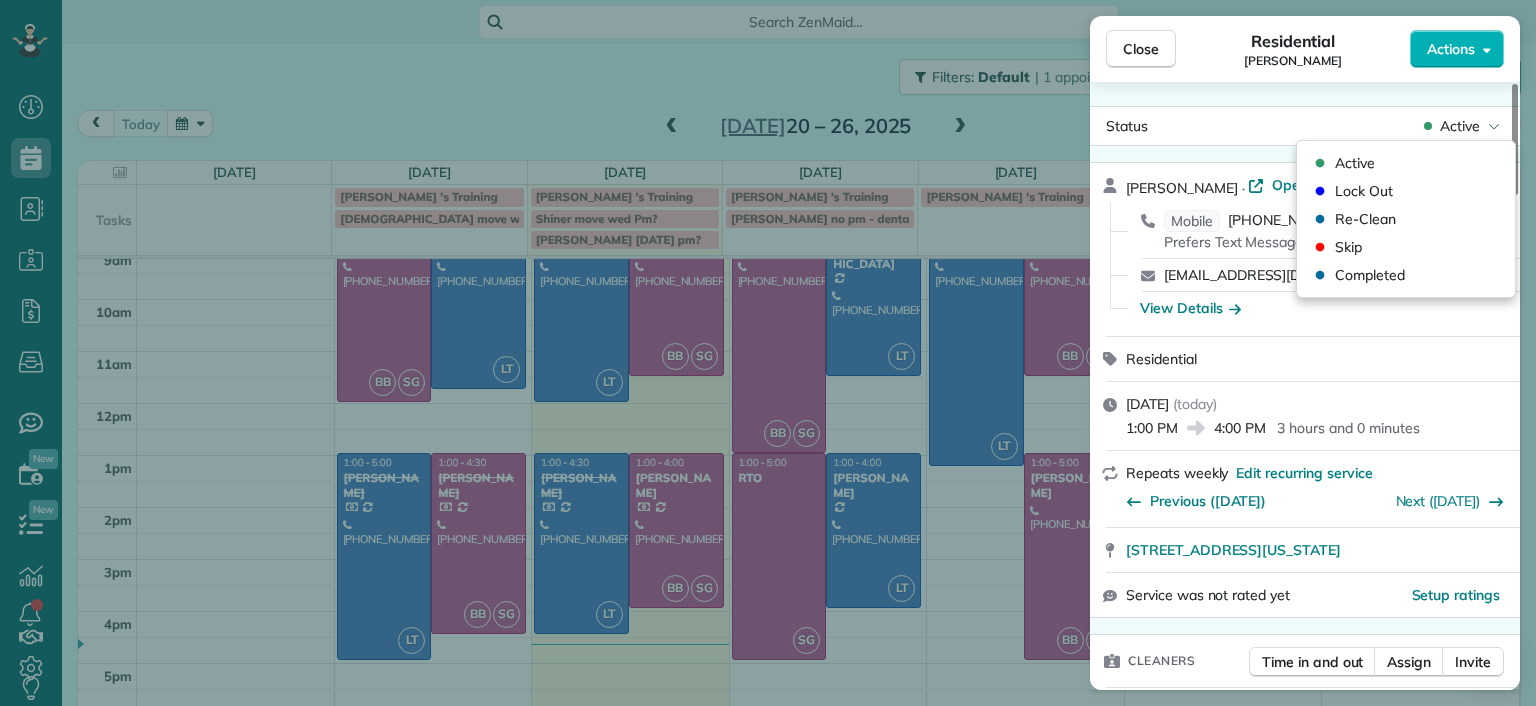 click on "Active" at bounding box center (1460, 126) 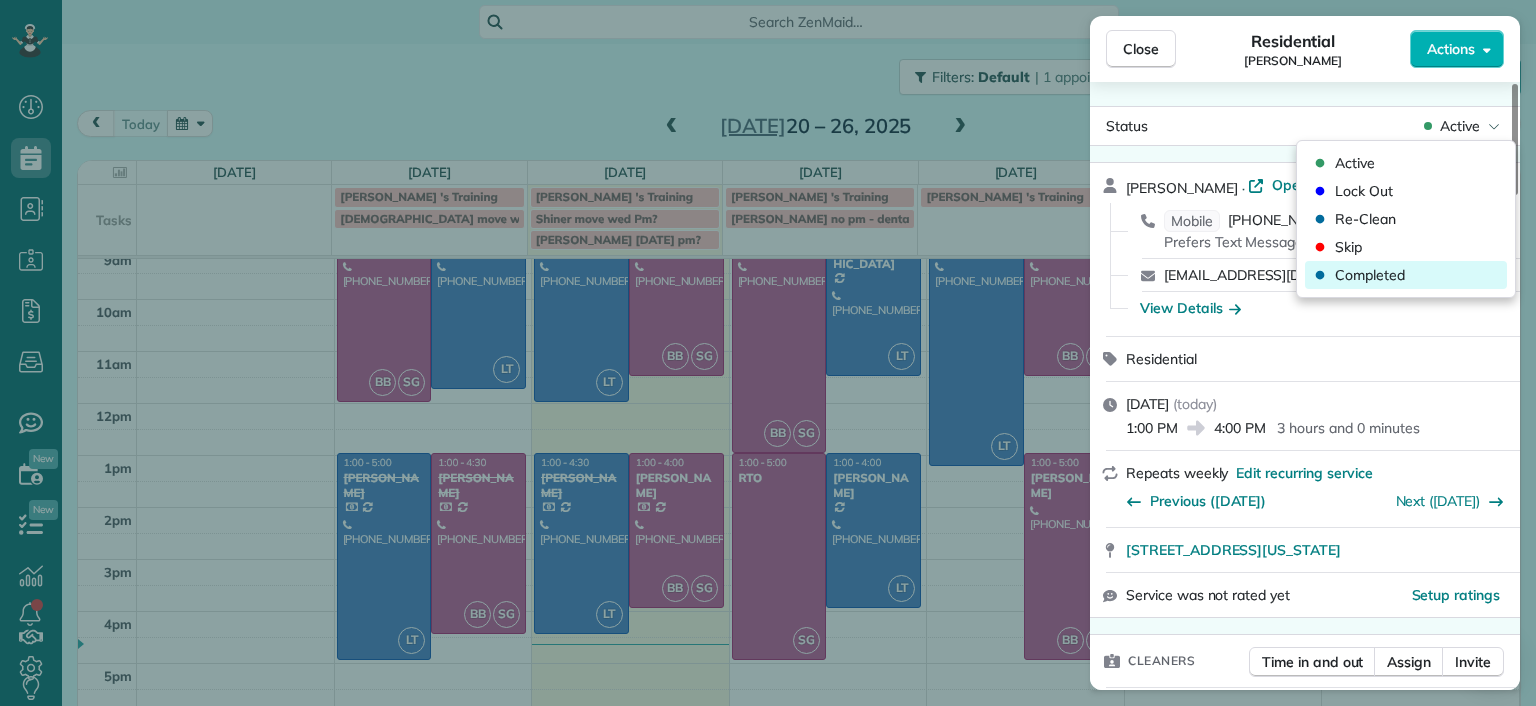 click on "Completed" at bounding box center (1370, 275) 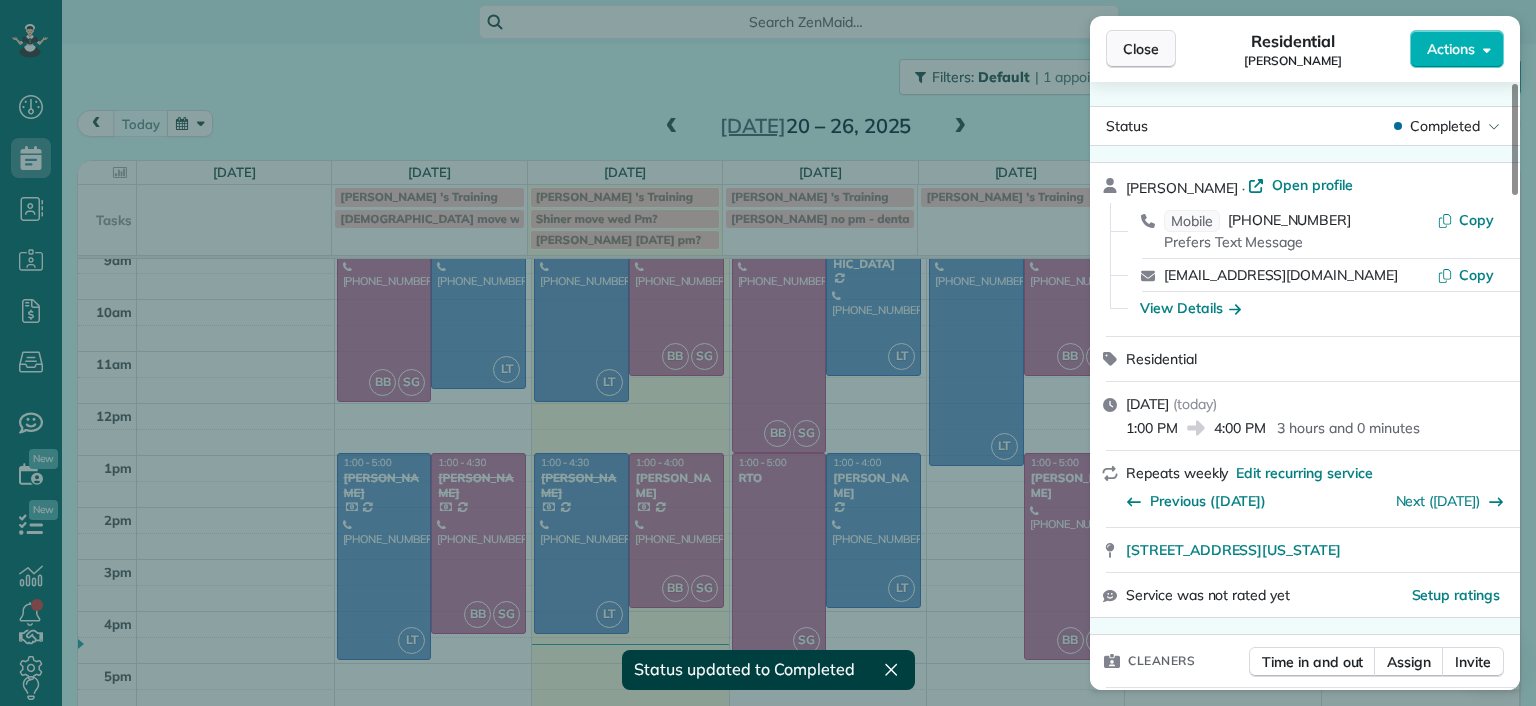 scroll, scrollTop: 96, scrollLeft: 0, axis: vertical 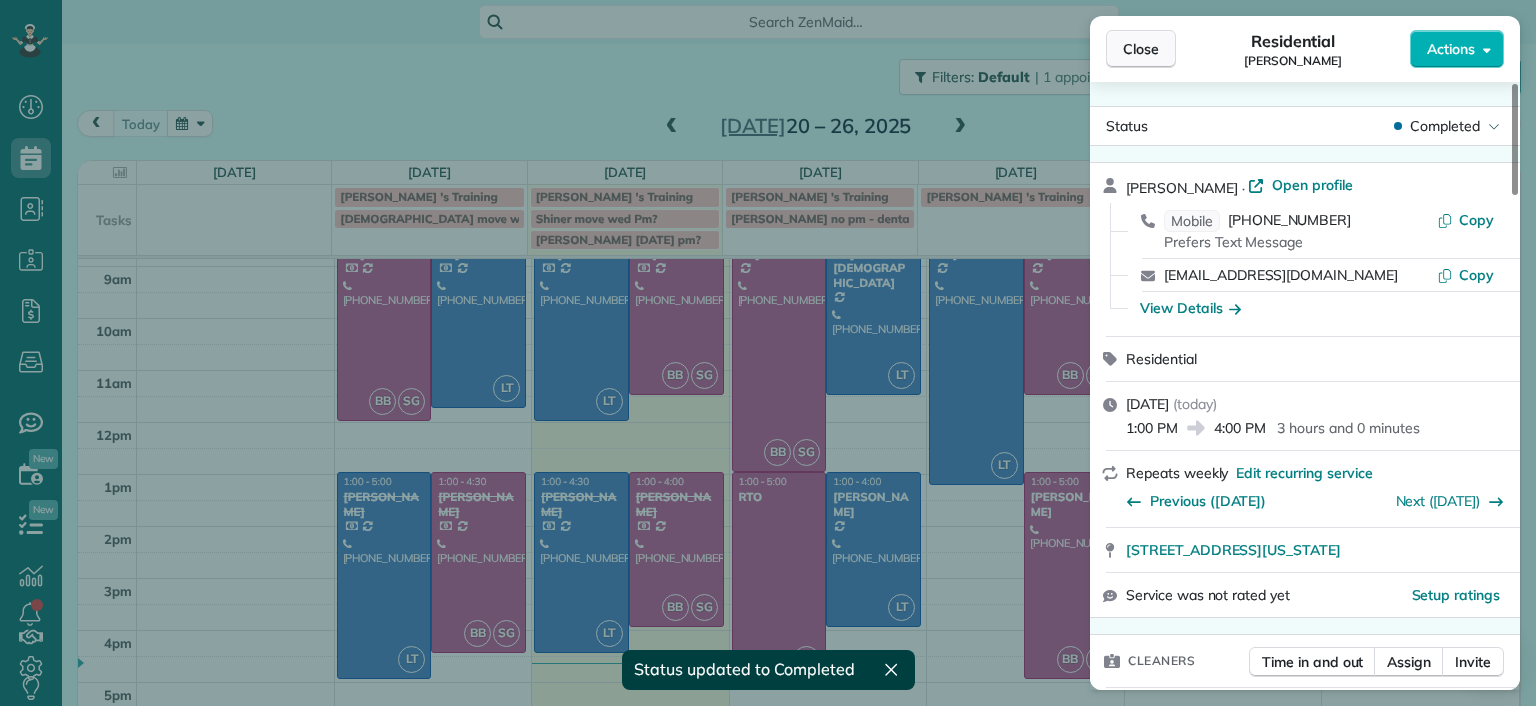 click on "Close" at bounding box center [1141, 49] 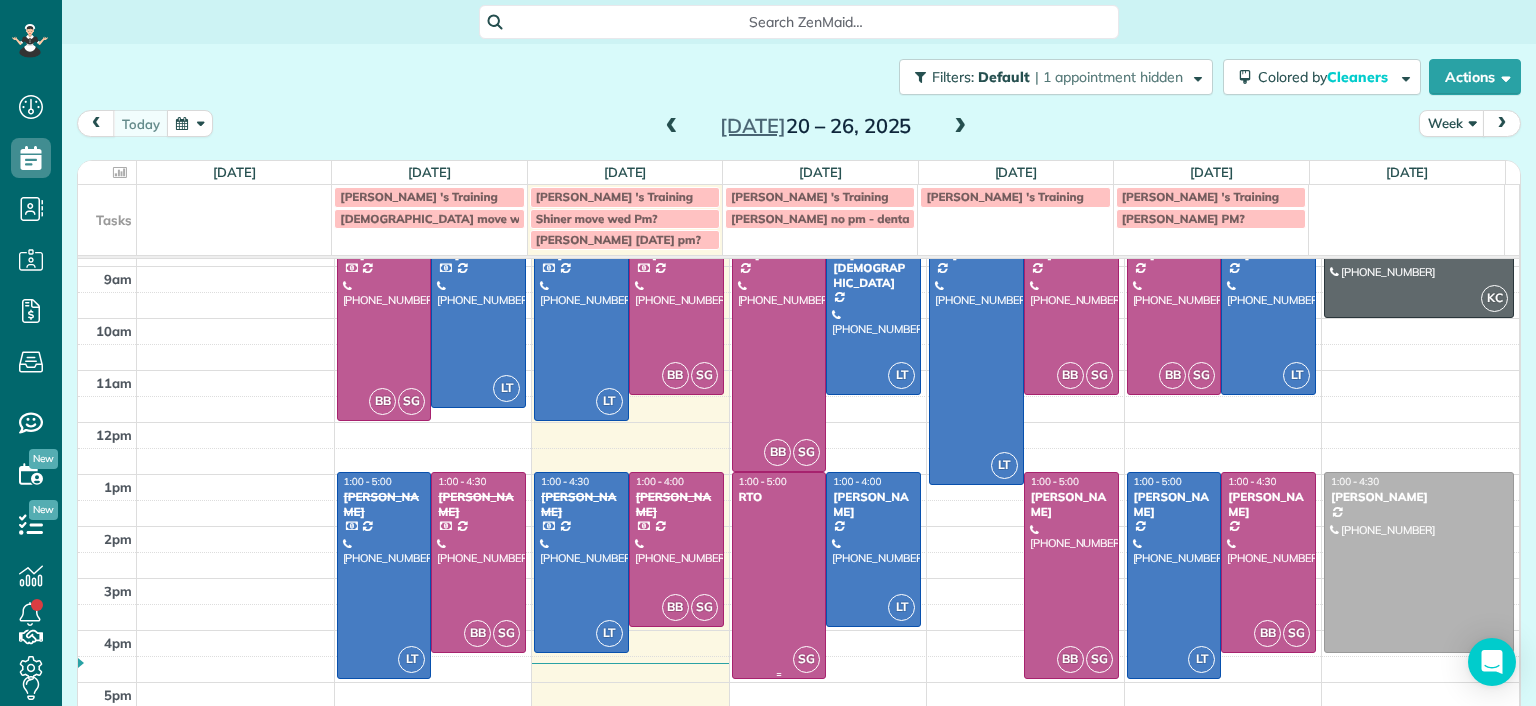 scroll, scrollTop: 0, scrollLeft: 0, axis: both 